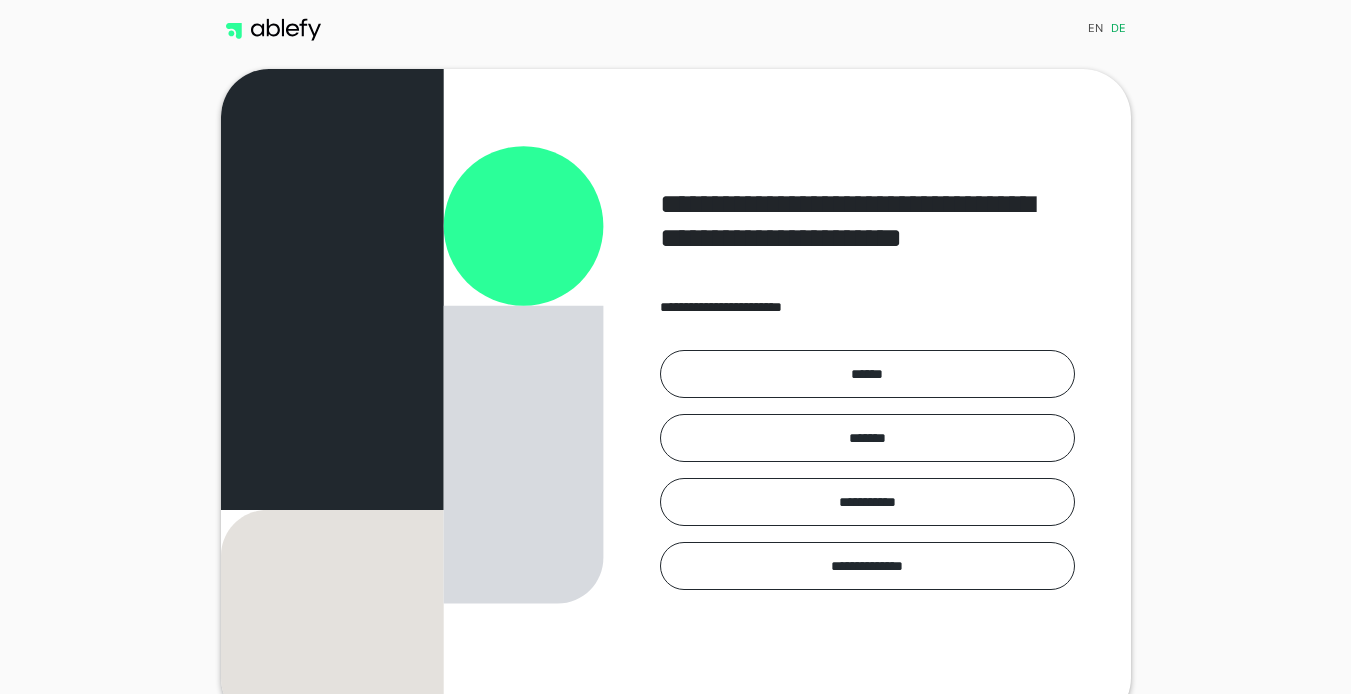 scroll, scrollTop: 0, scrollLeft: 0, axis: both 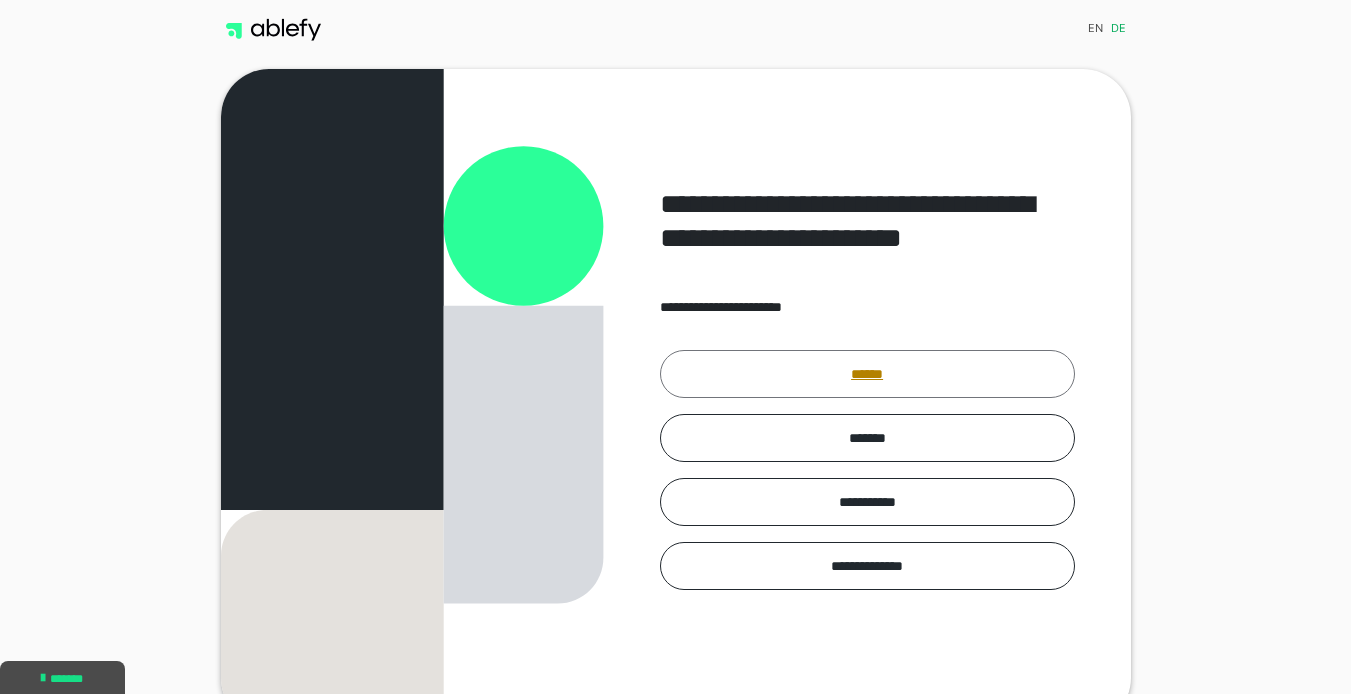 click on "******" at bounding box center [867, 374] 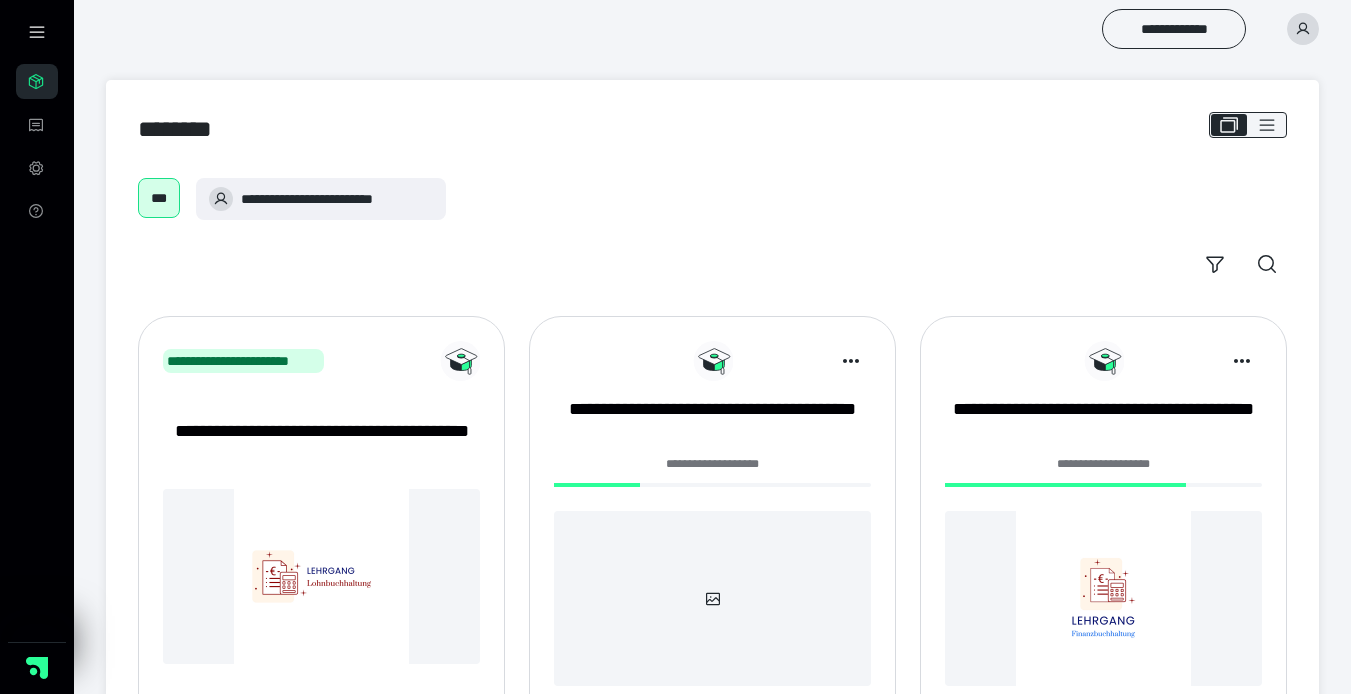 scroll, scrollTop: 0, scrollLeft: 0, axis: both 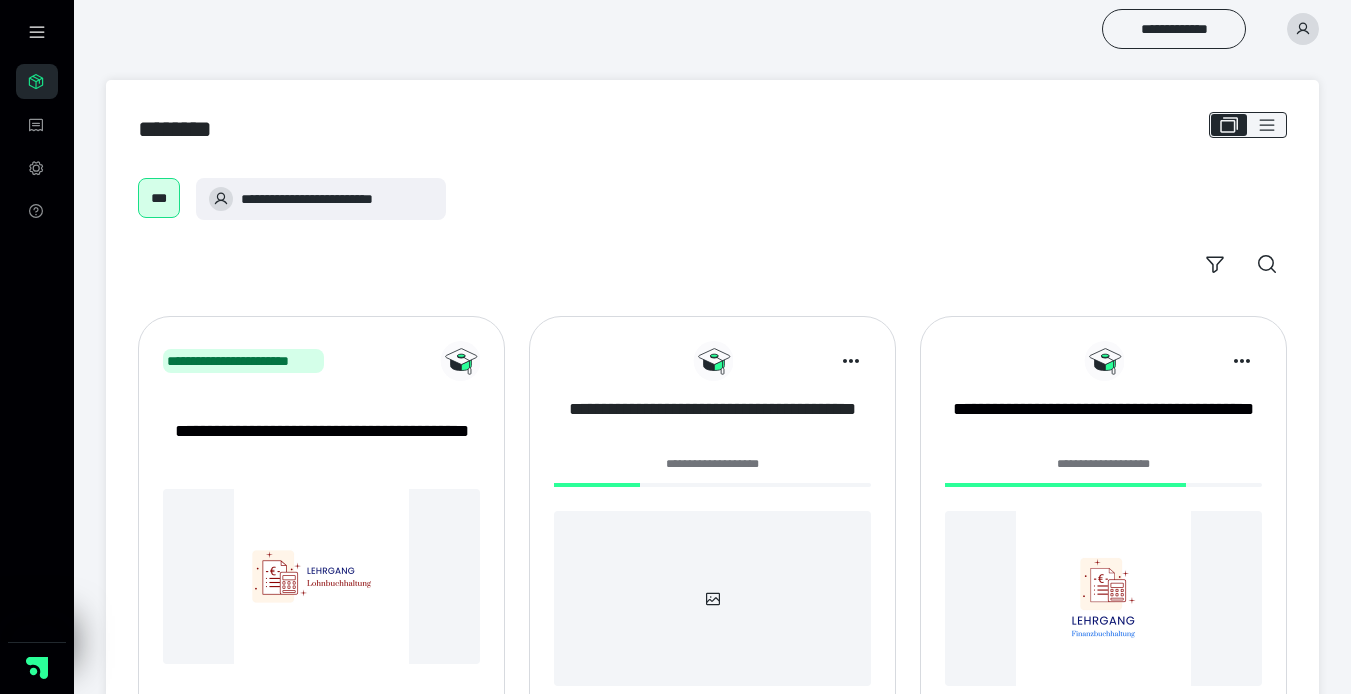 click on "**********" at bounding box center (712, 422) 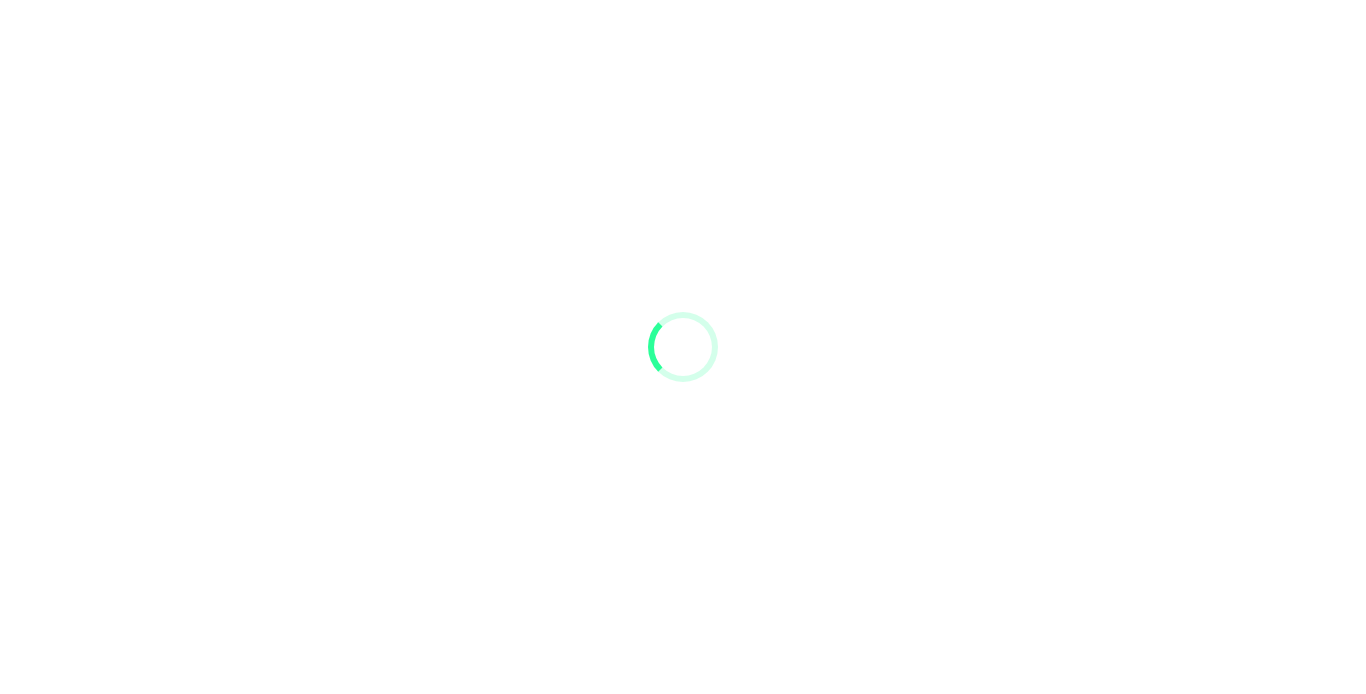 scroll, scrollTop: 0, scrollLeft: 0, axis: both 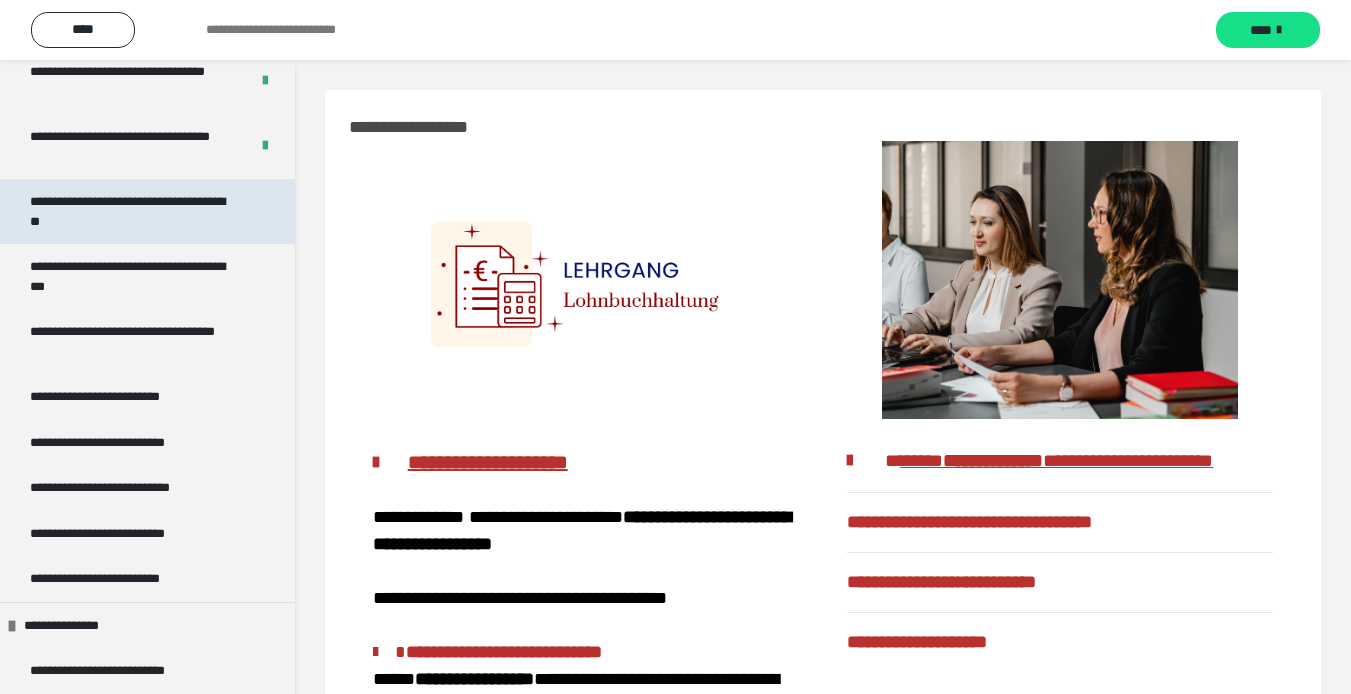 click on "**********" at bounding box center [132, 211] 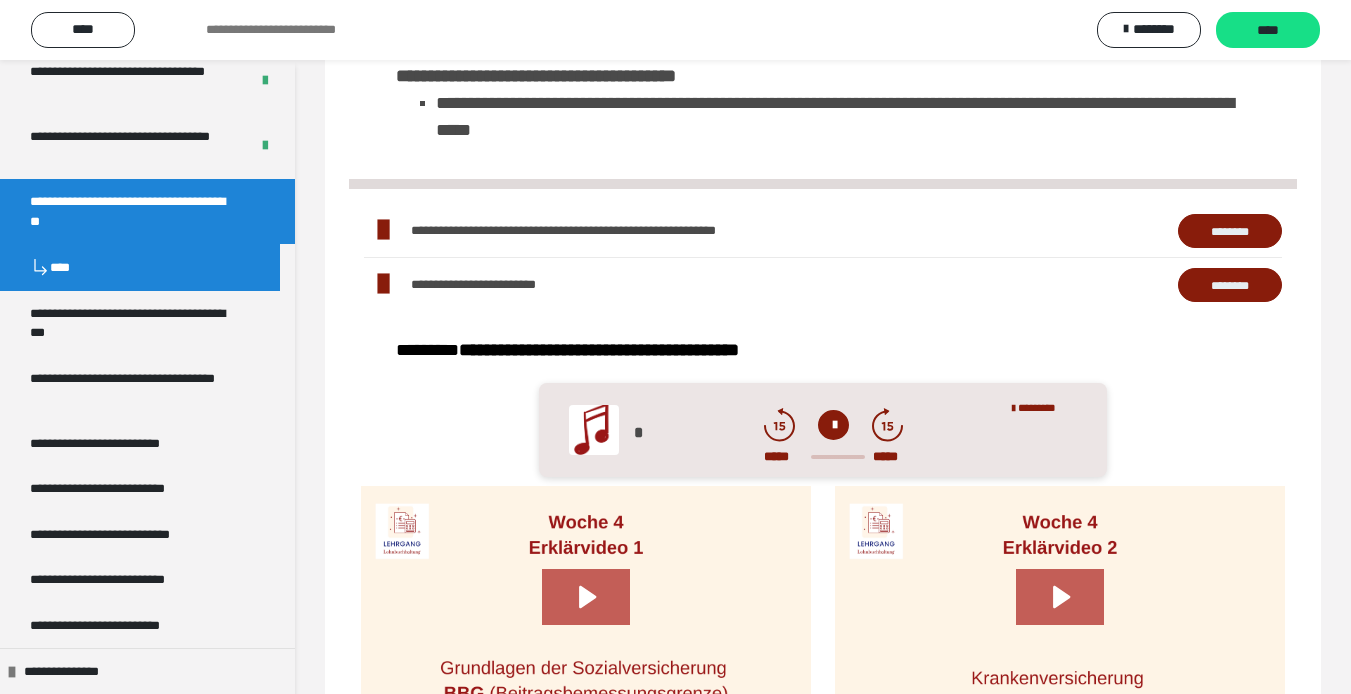 scroll, scrollTop: 0, scrollLeft: 0, axis: both 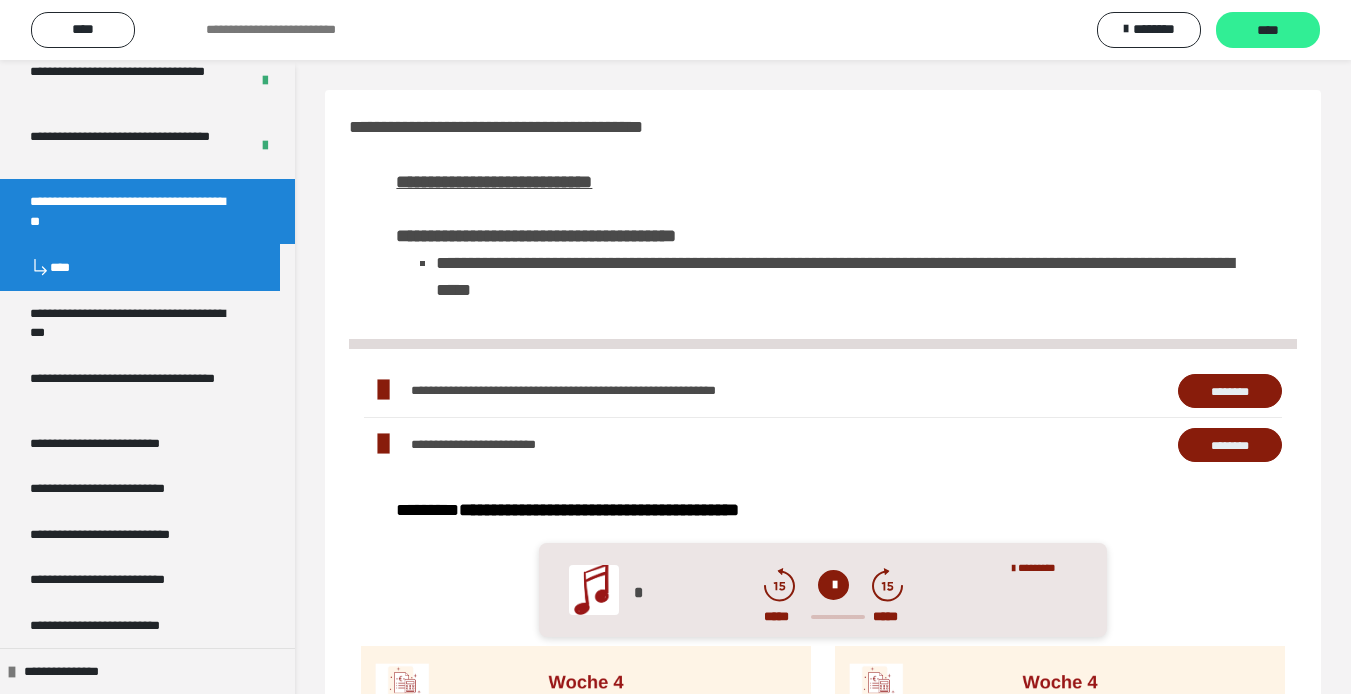 click on "****" at bounding box center (1268, 31) 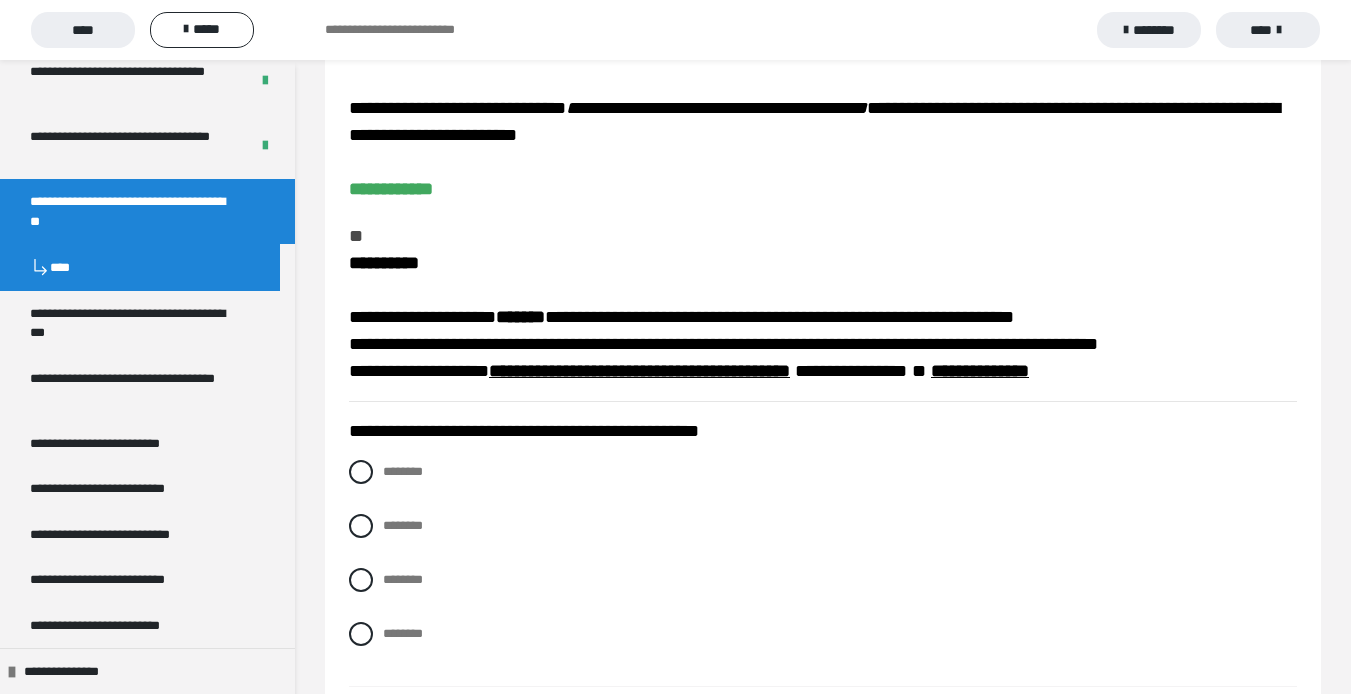 scroll, scrollTop: 200, scrollLeft: 0, axis: vertical 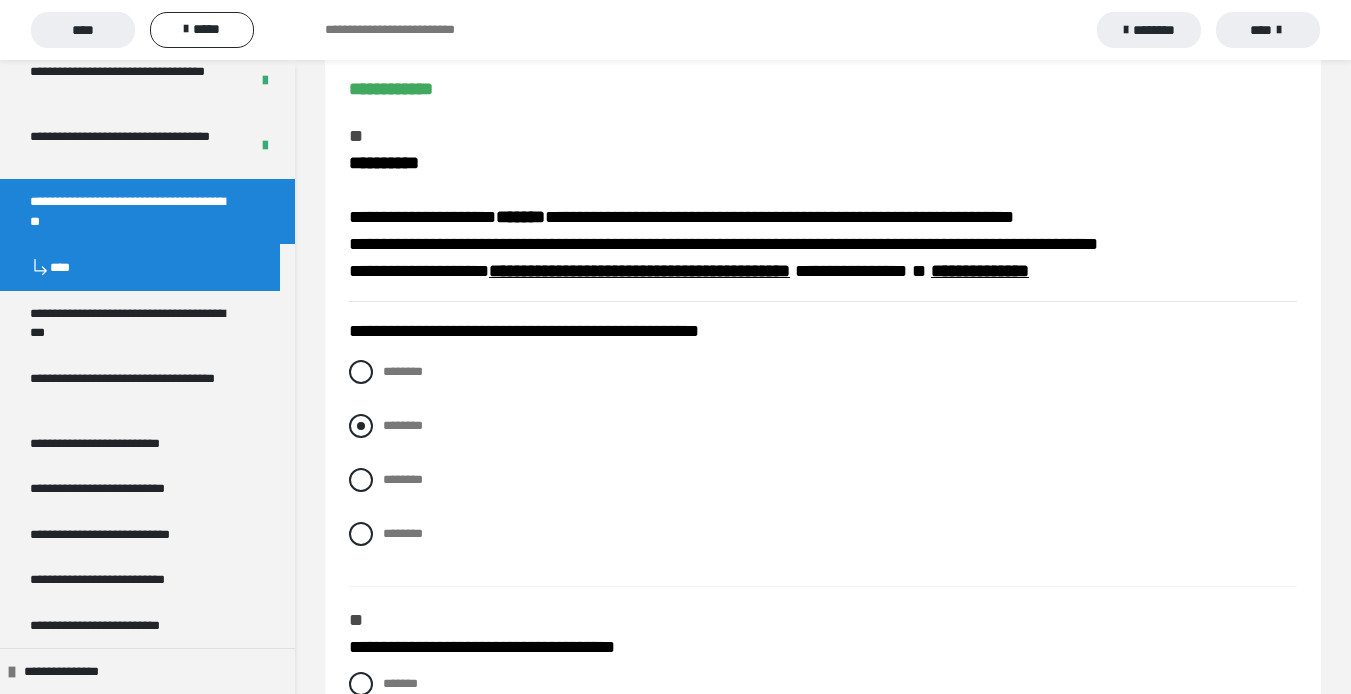 click at bounding box center (361, 426) 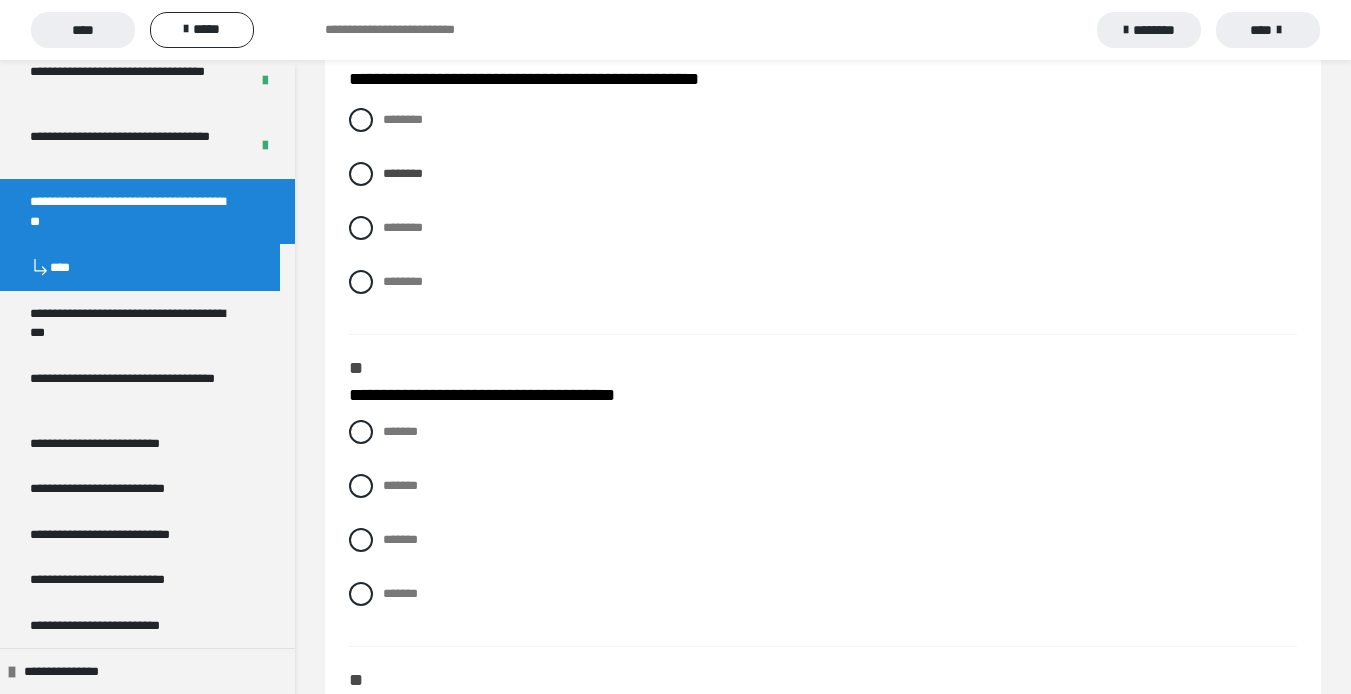 scroll, scrollTop: 500, scrollLeft: 0, axis: vertical 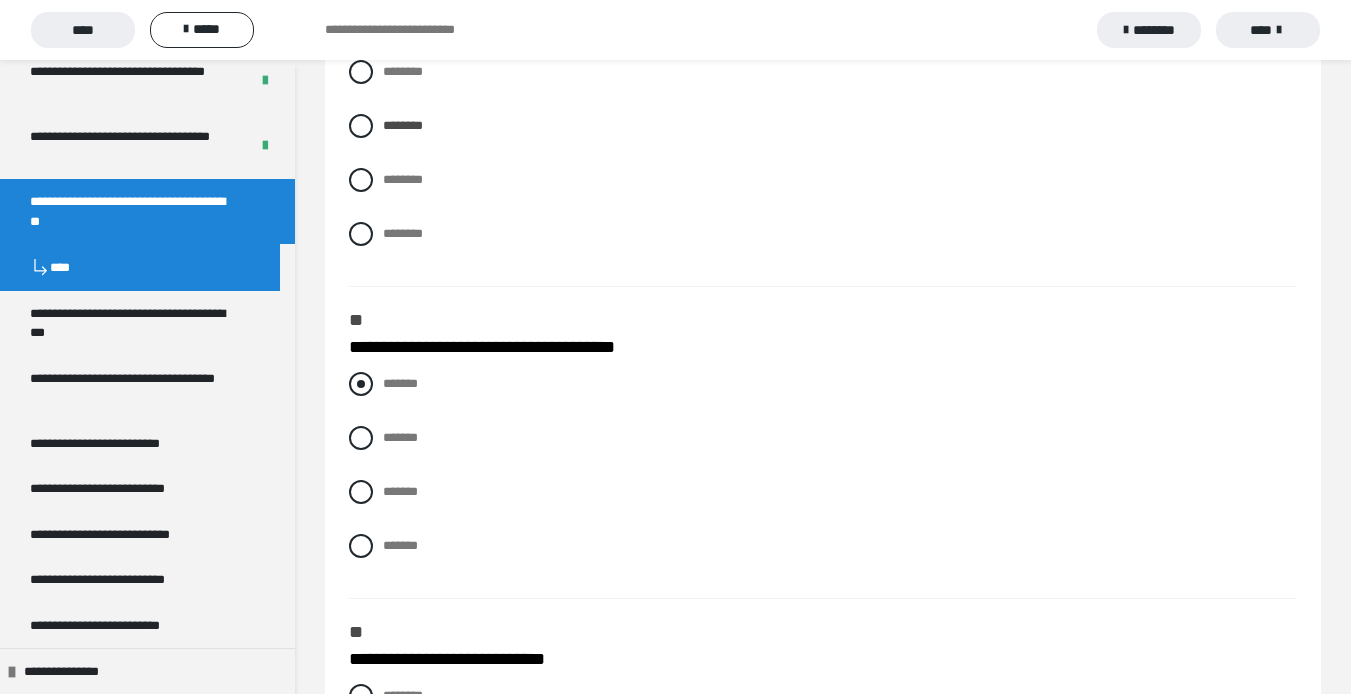 click at bounding box center (361, 384) 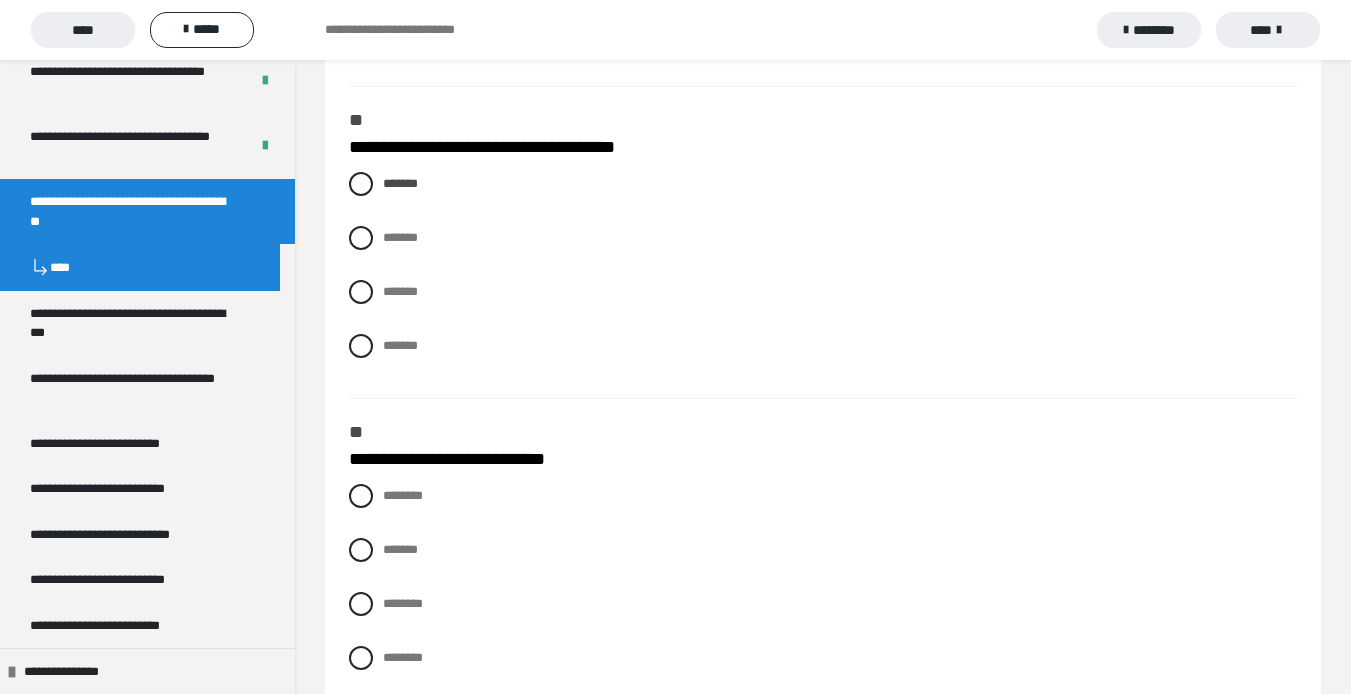 scroll, scrollTop: 900, scrollLeft: 0, axis: vertical 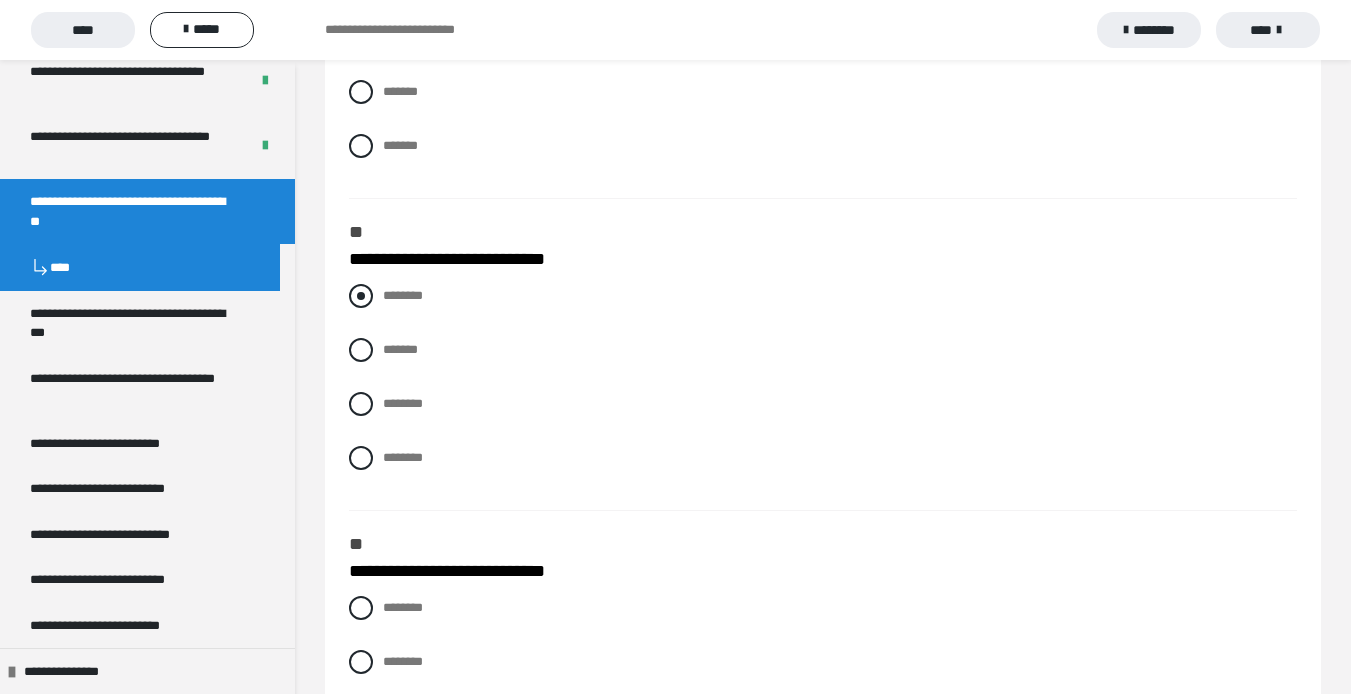 click at bounding box center [361, 296] 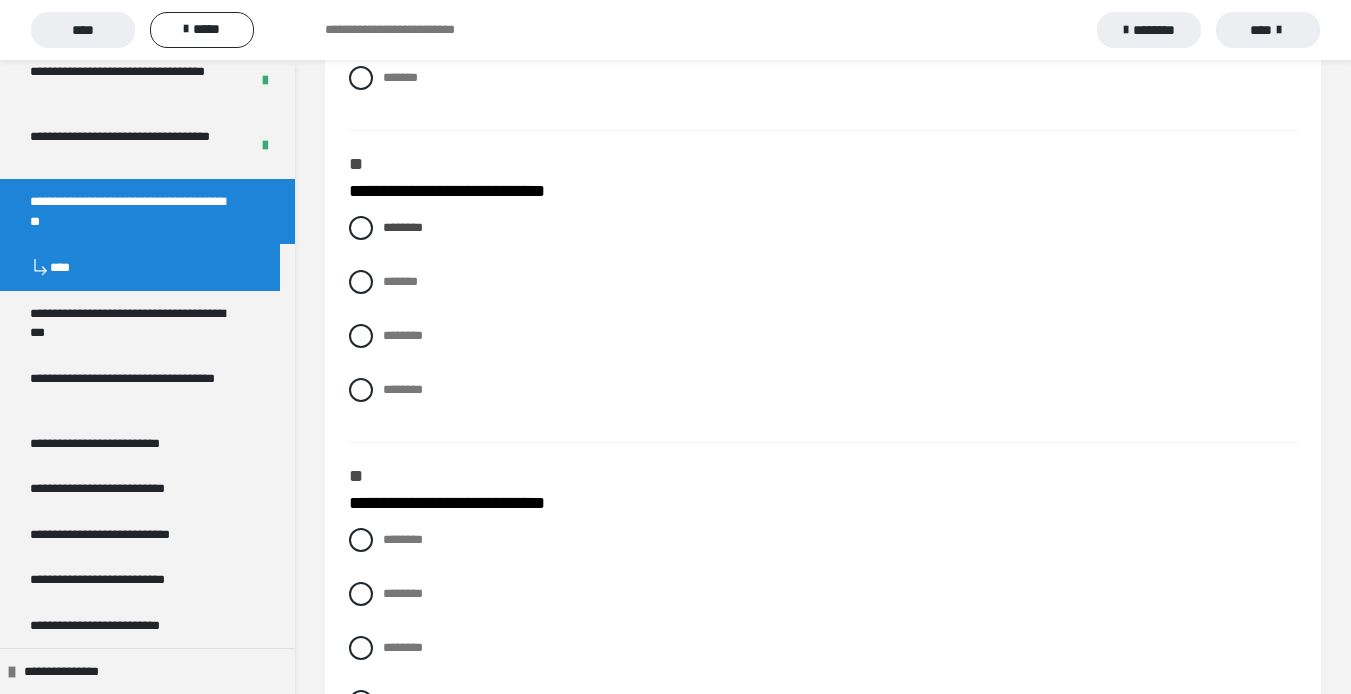 scroll, scrollTop: 1100, scrollLeft: 0, axis: vertical 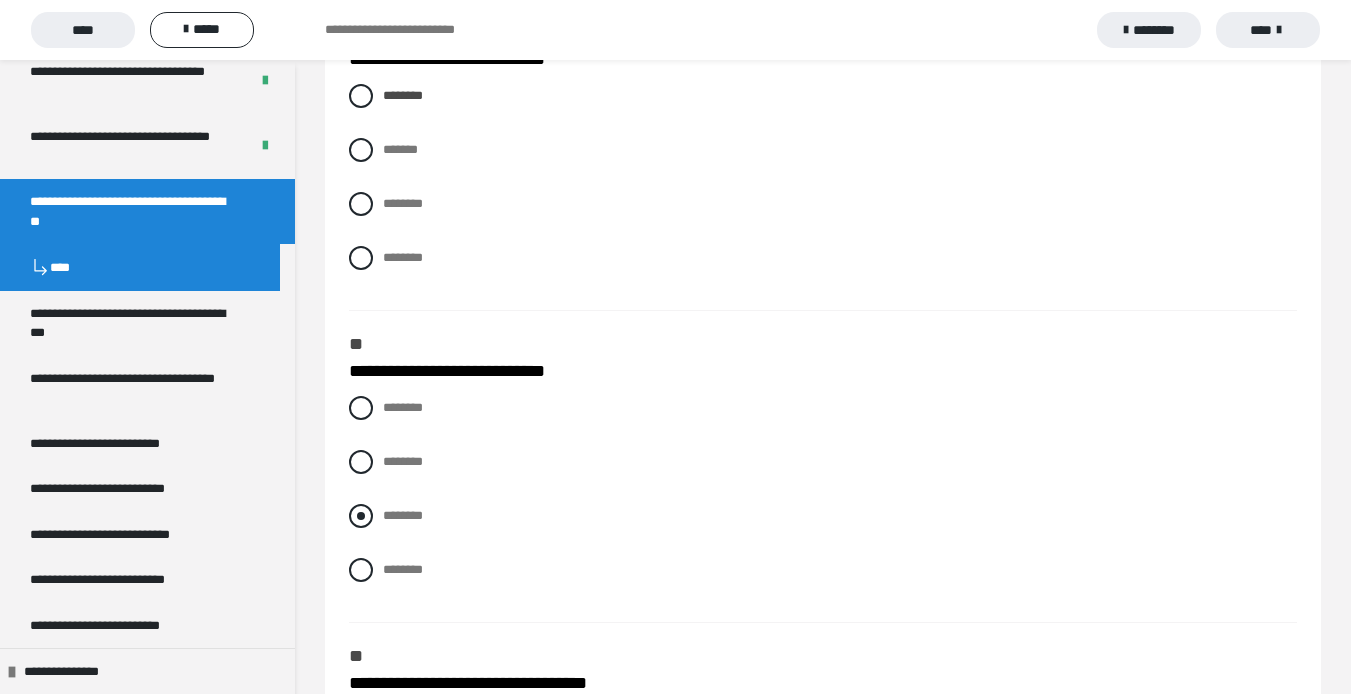 click at bounding box center (361, 516) 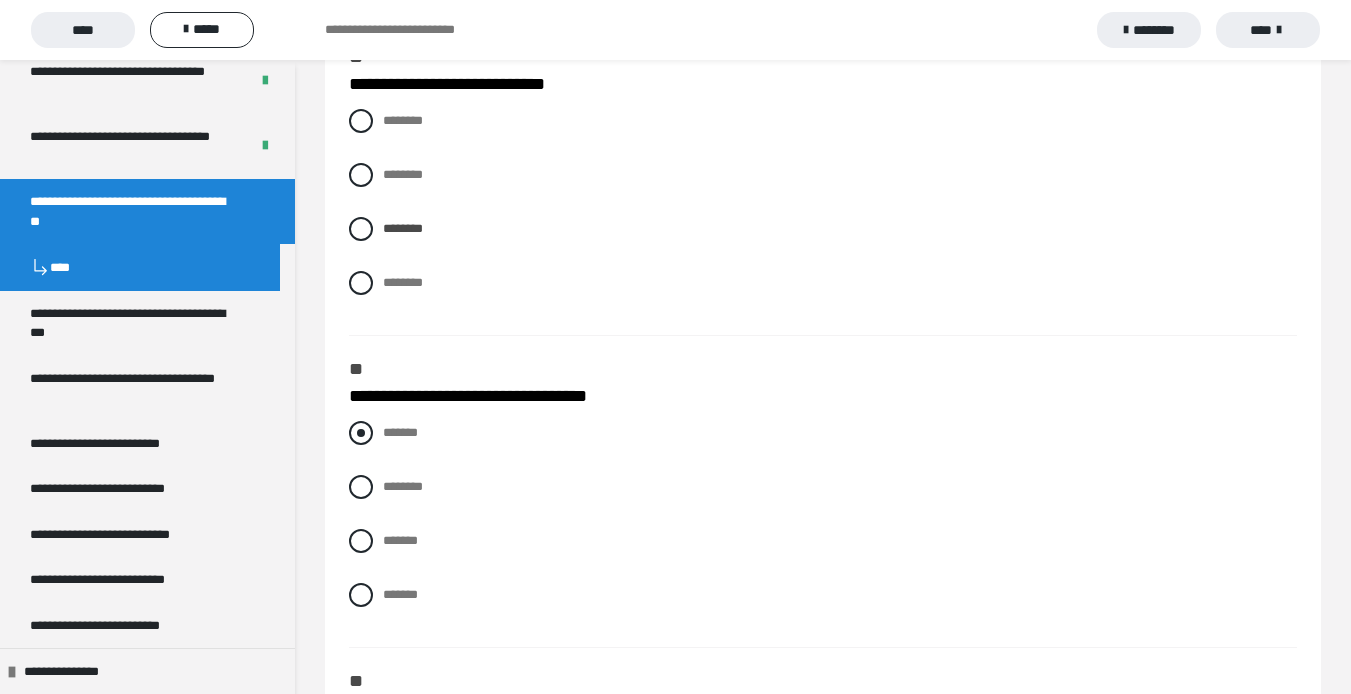 scroll, scrollTop: 1500, scrollLeft: 0, axis: vertical 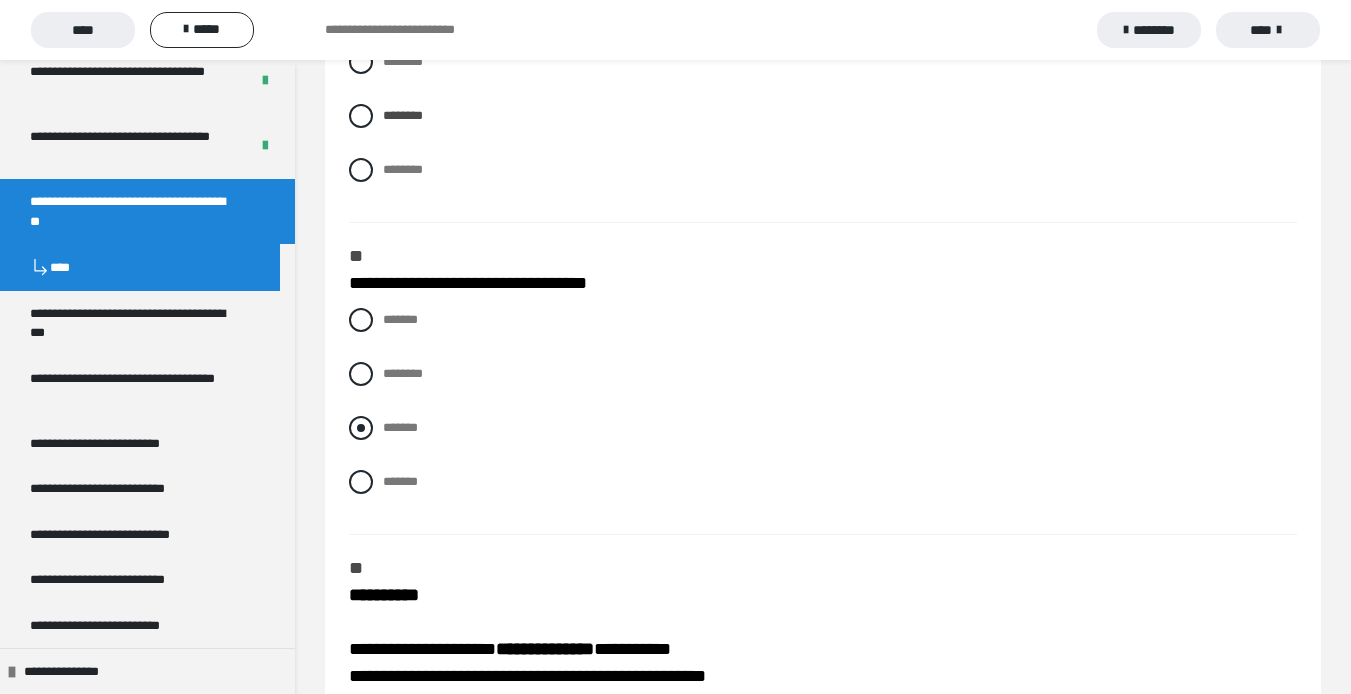 click at bounding box center (361, 428) 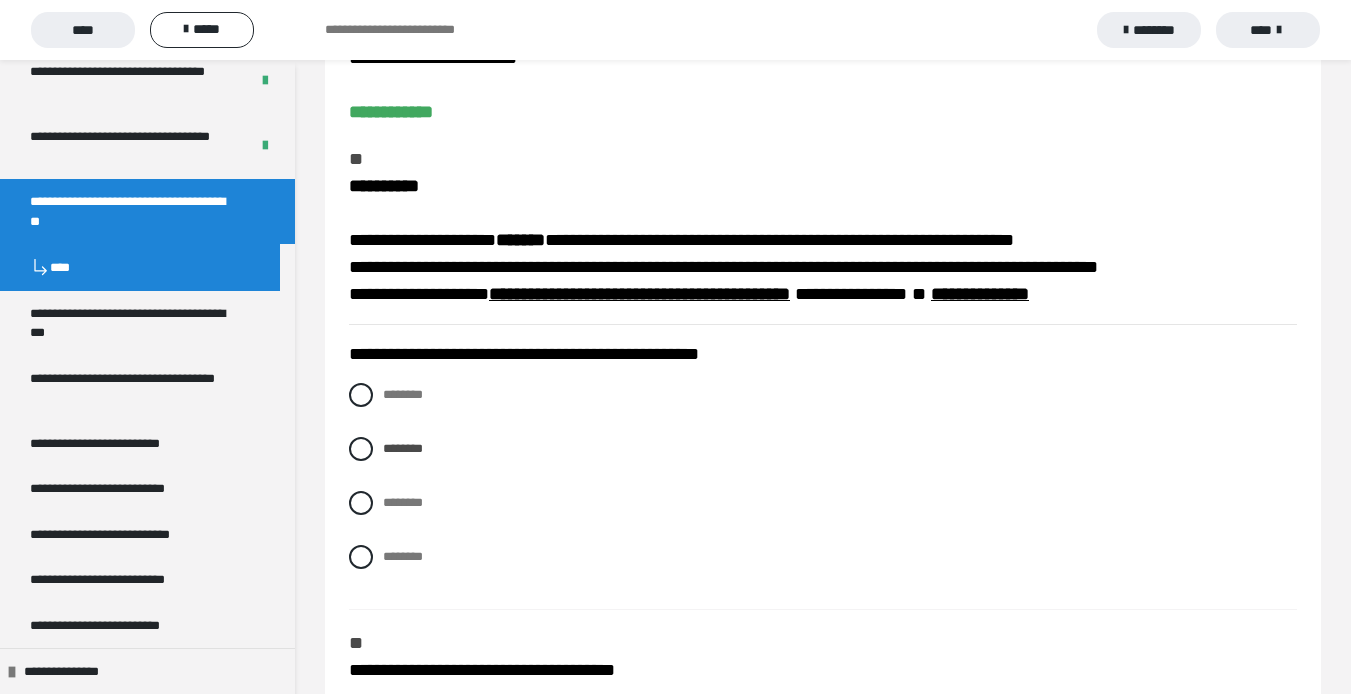 scroll, scrollTop: 152, scrollLeft: 0, axis: vertical 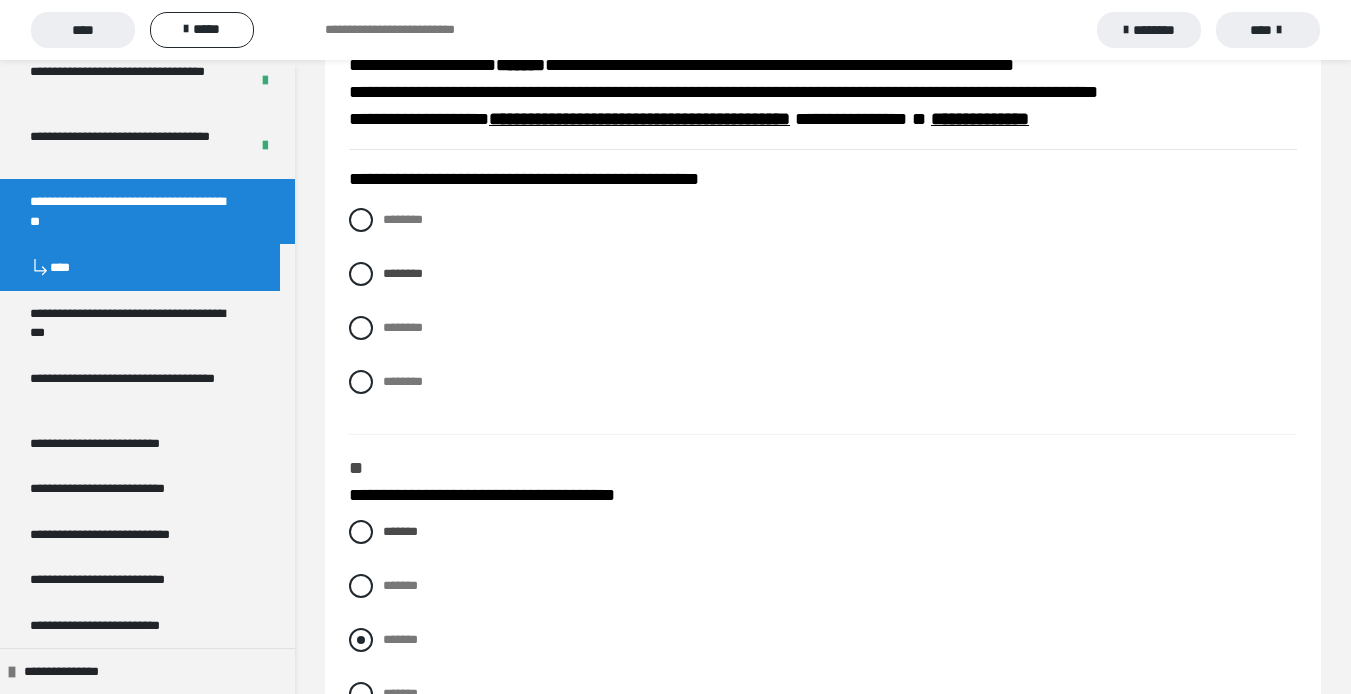 click at bounding box center (361, 640) 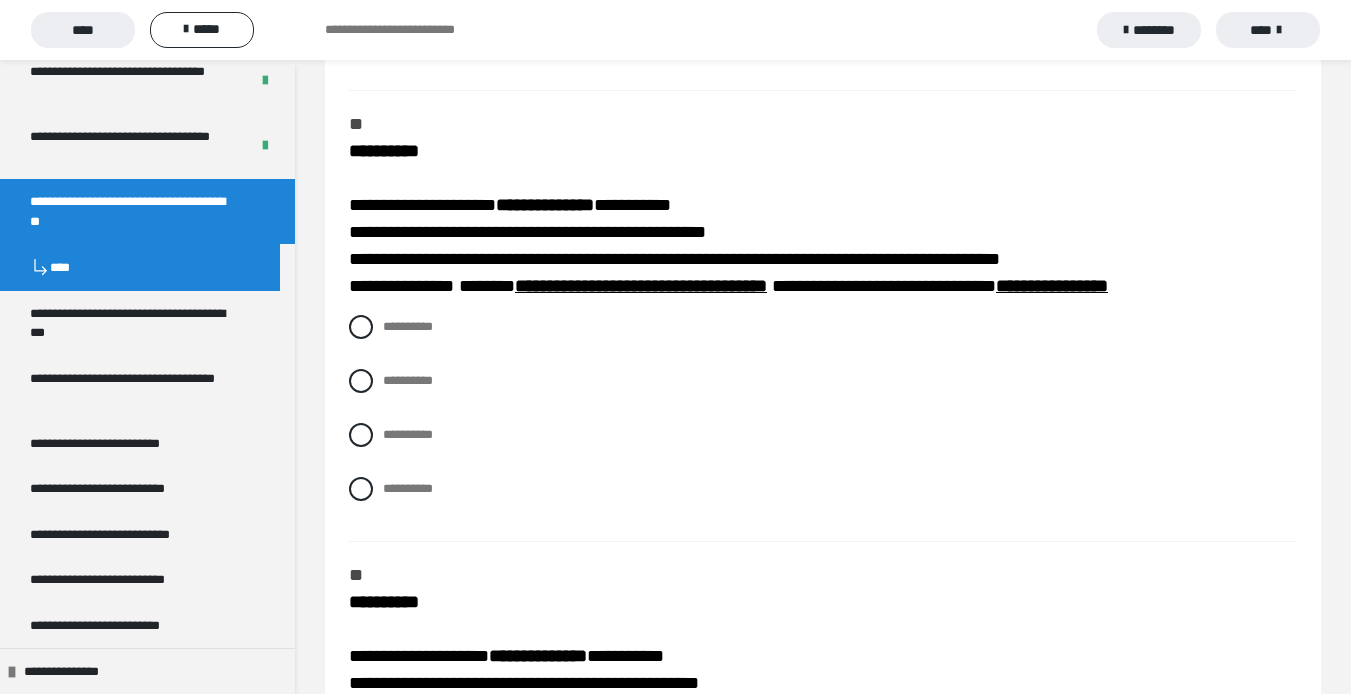 scroll, scrollTop: 1952, scrollLeft: 0, axis: vertical 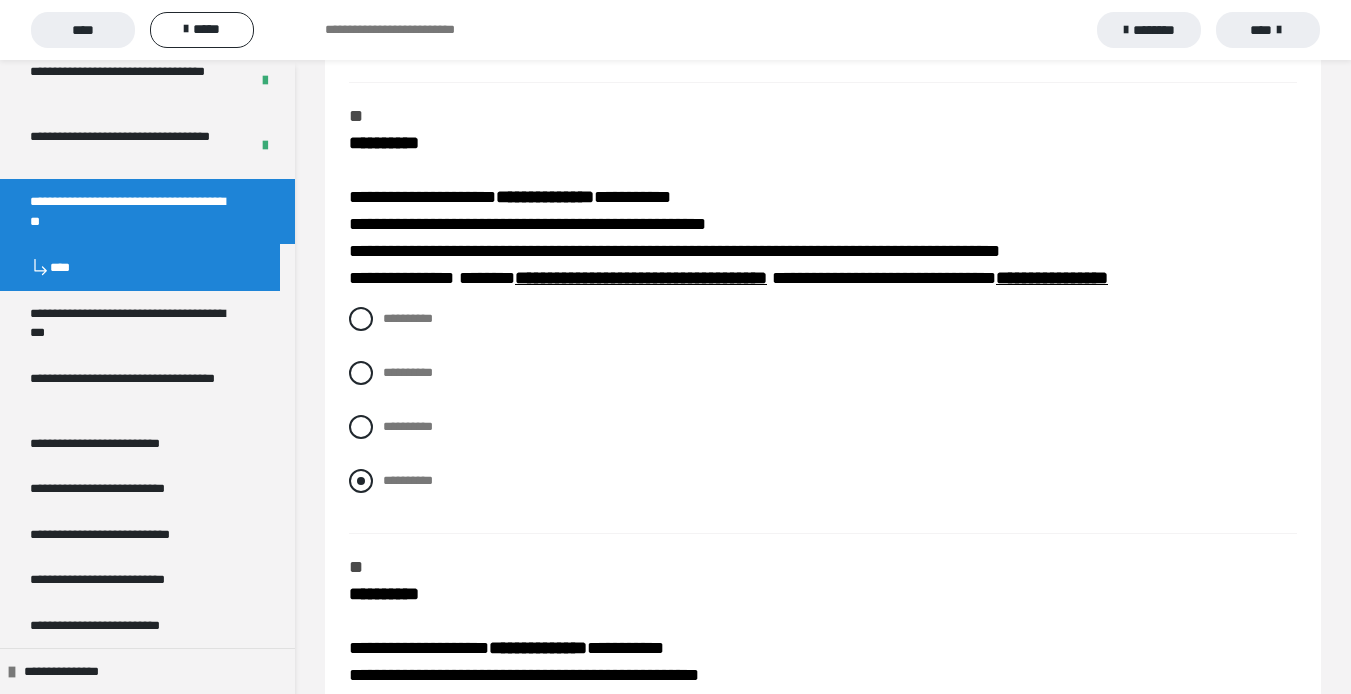 click at bounding box center (361, 481) 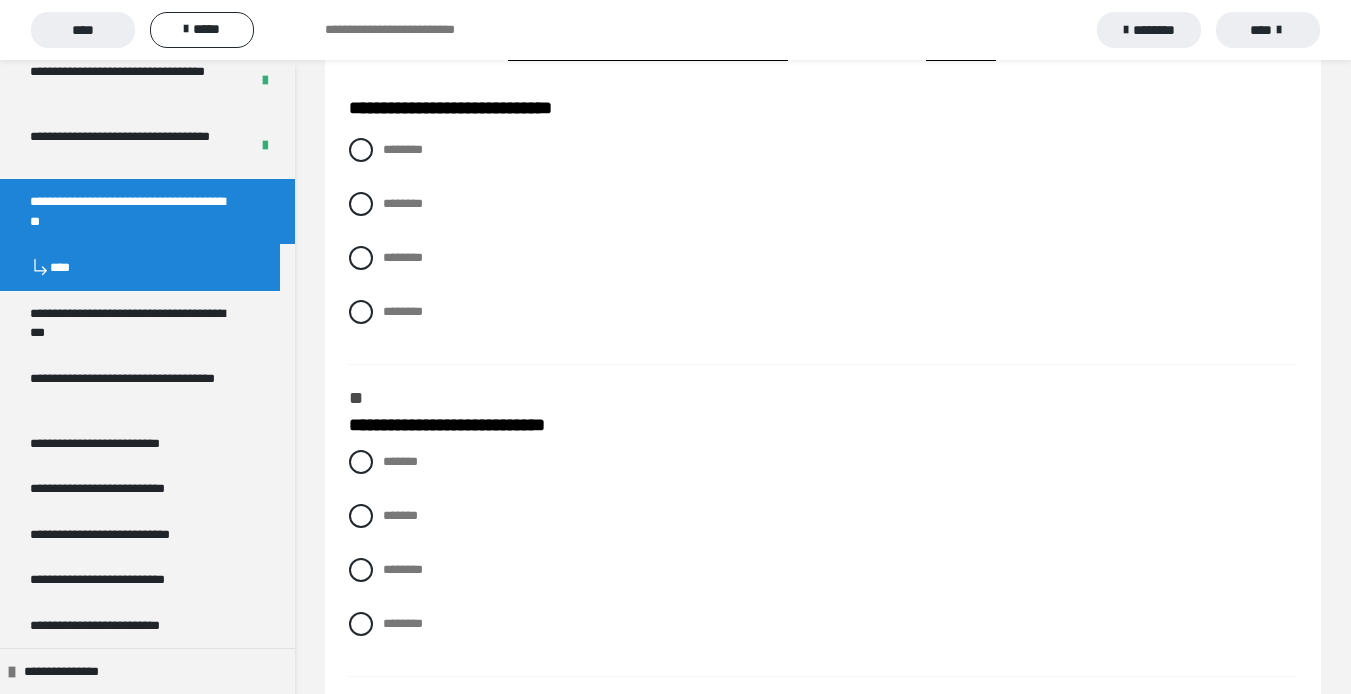 scroll, scrollTop: 2652, scrollLeft: 0, axis: vertical 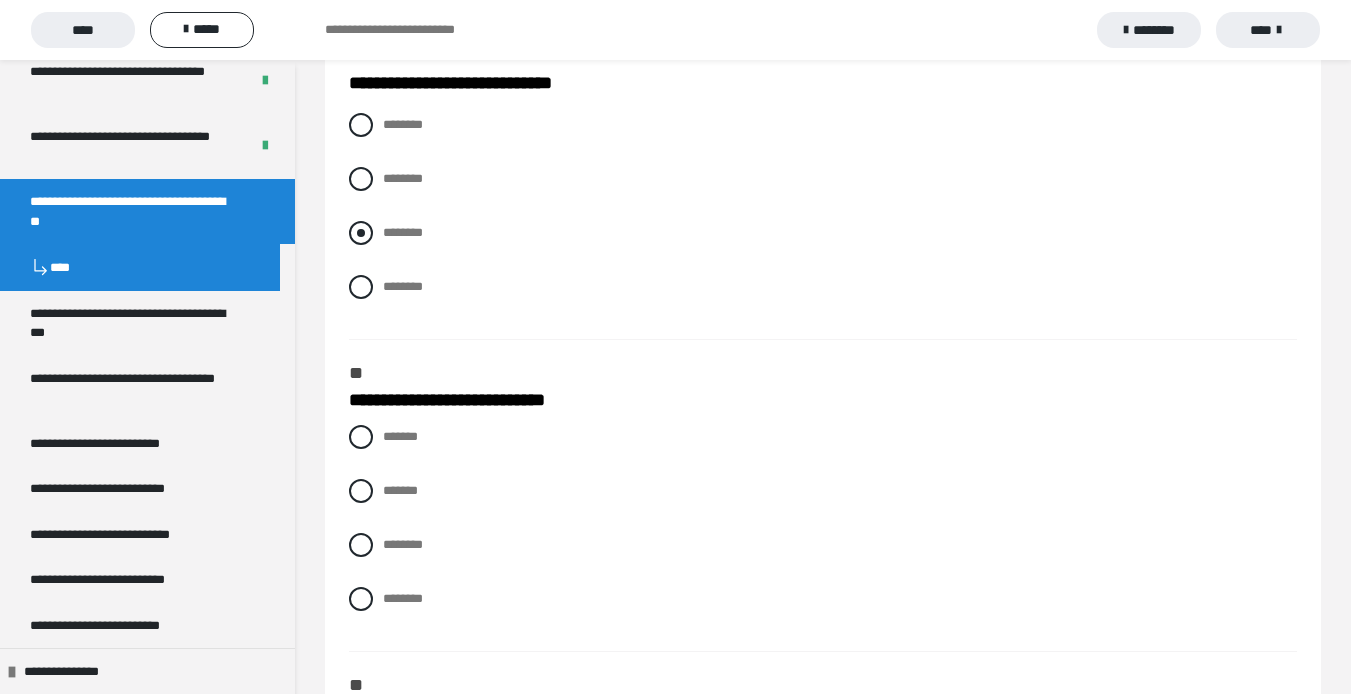 click at bounding box center [361, 233] 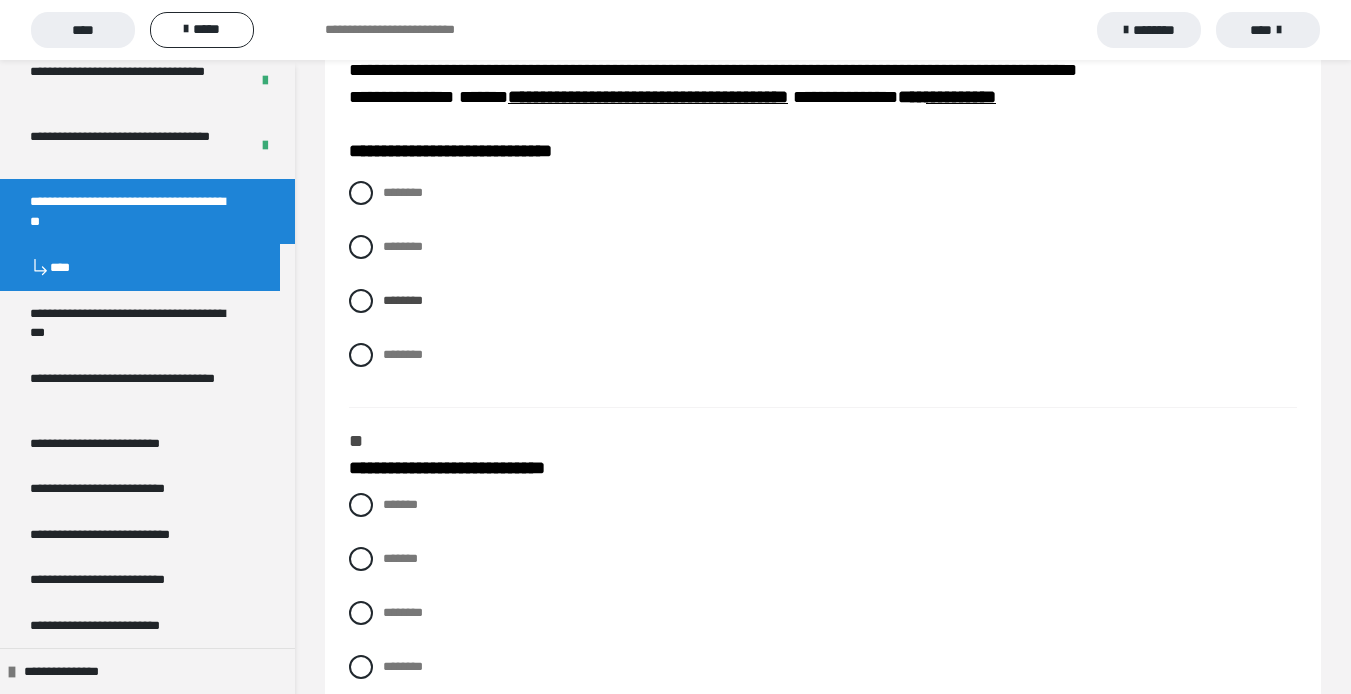 scroll, scrollTop: 2552, scrollLeft: 0, axis: vertical 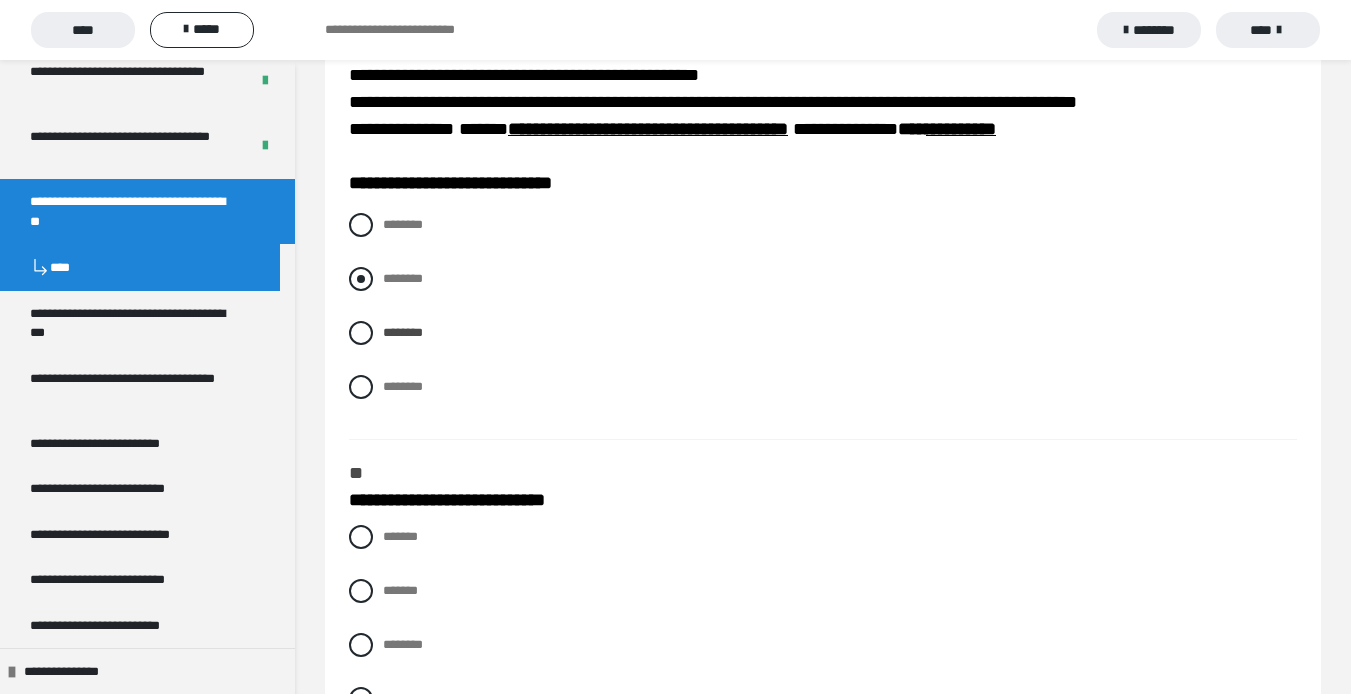 click at bounding box center [361, 279] 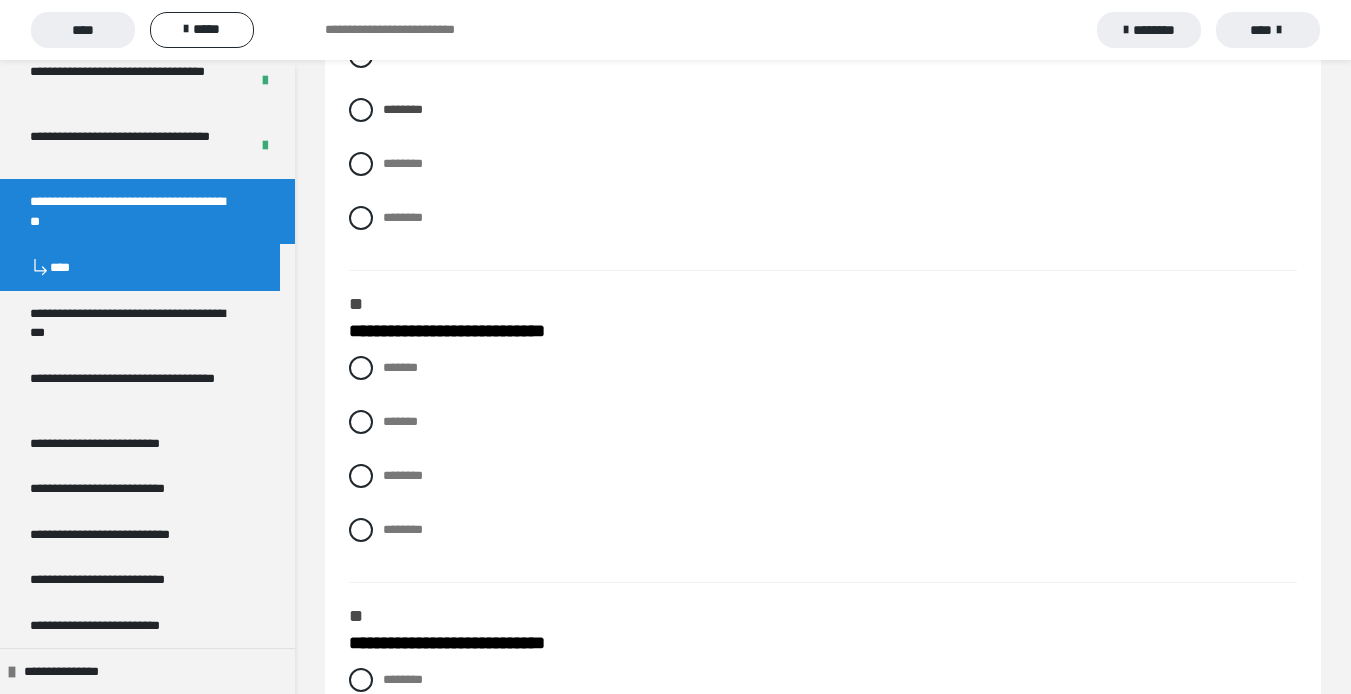 scroll, scrollTop: 2752, scrollLeft: 0, axis: vertical 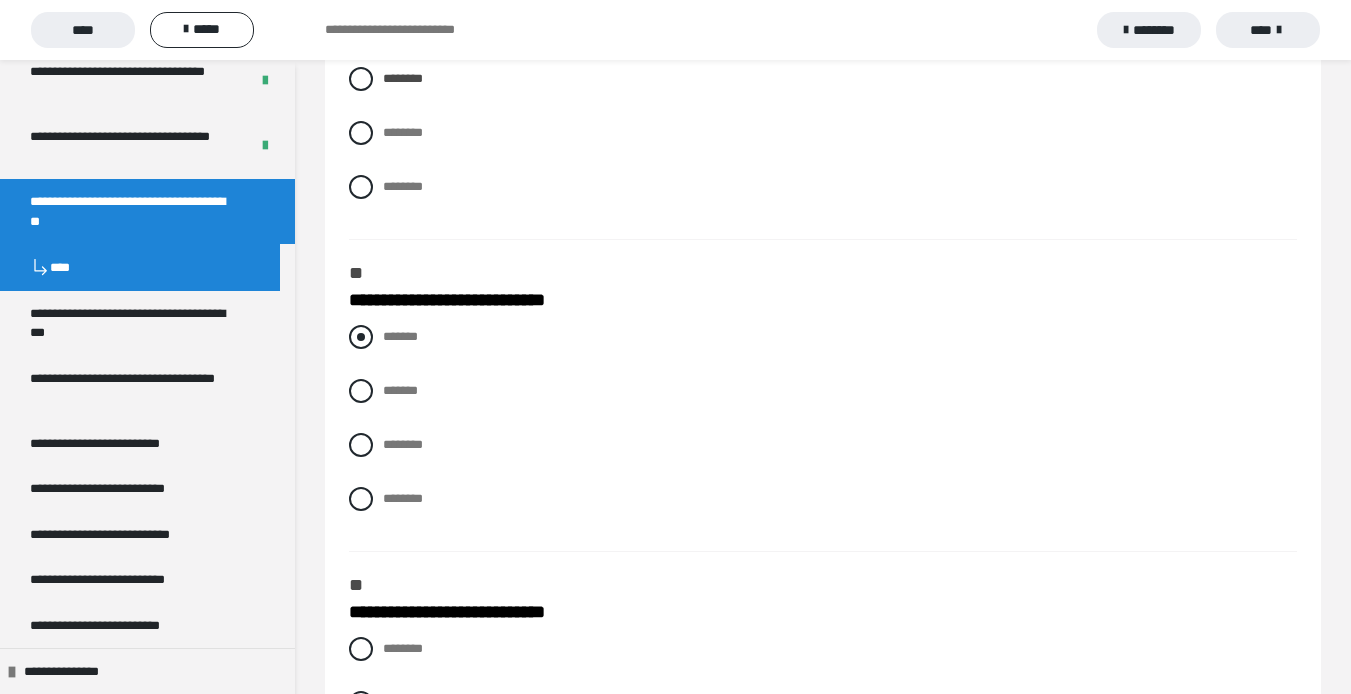 click at bounding box center (361, 337) 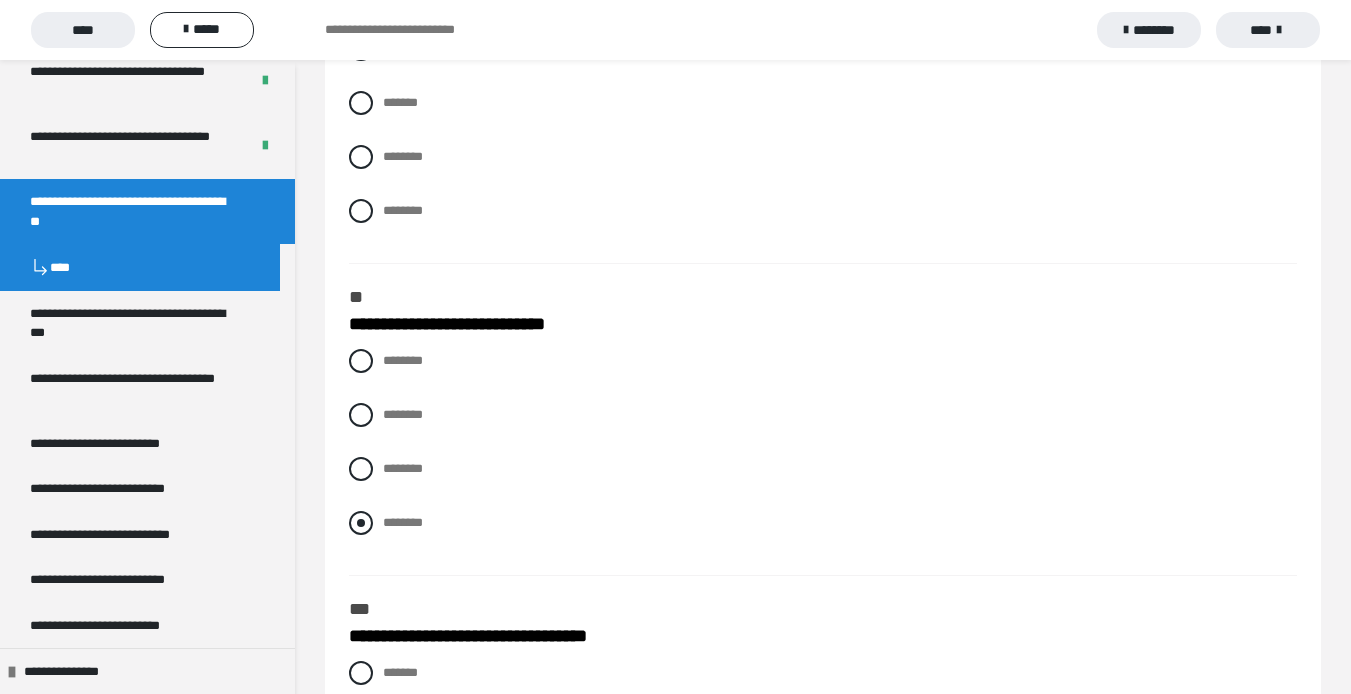 scroll, scrollTop: 3052, scrollLeft: 0, axis: vertical 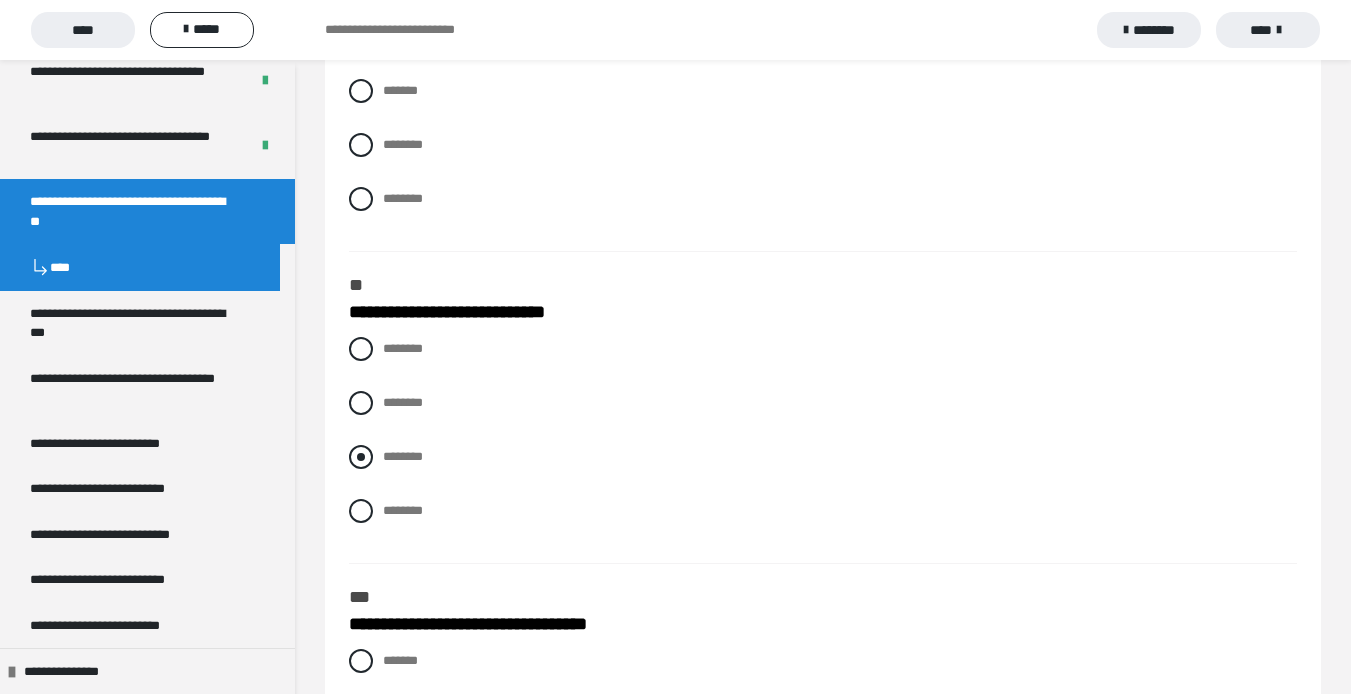 click at bounding box center (361, 457) 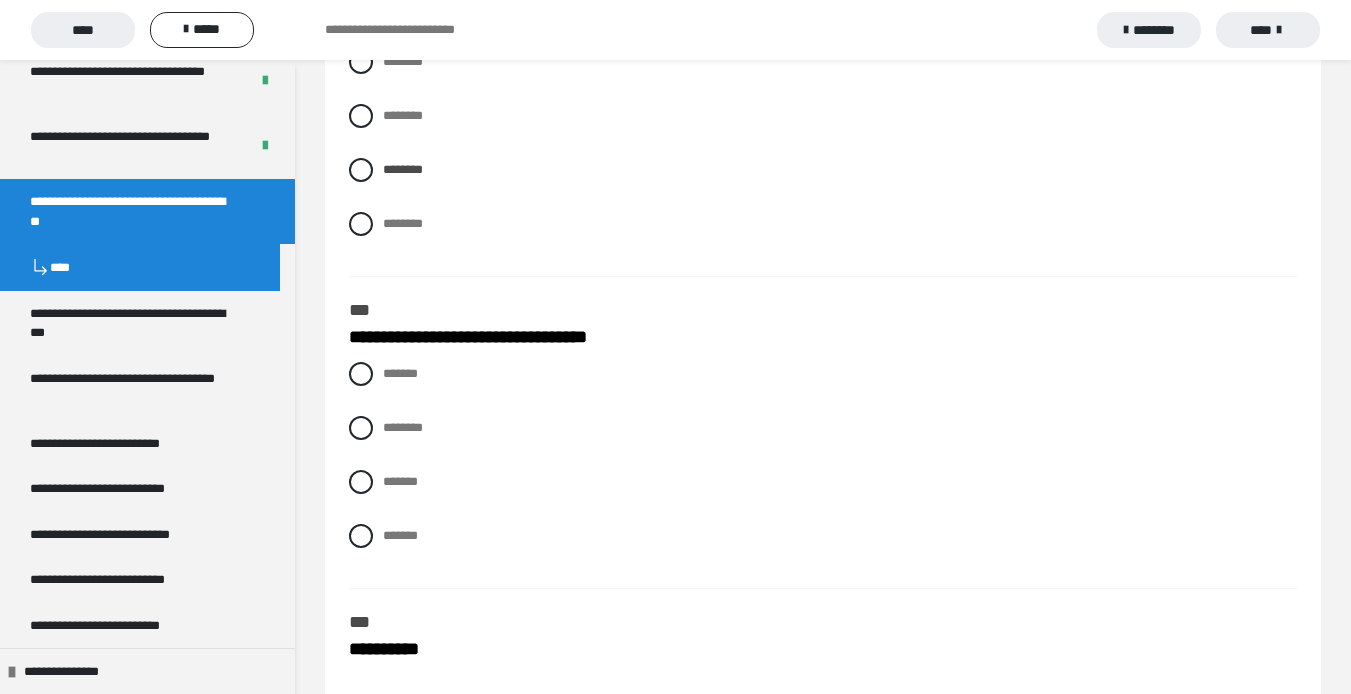 scroll, scrollTop: 3452, scrollLeft: 0, axis: vertical 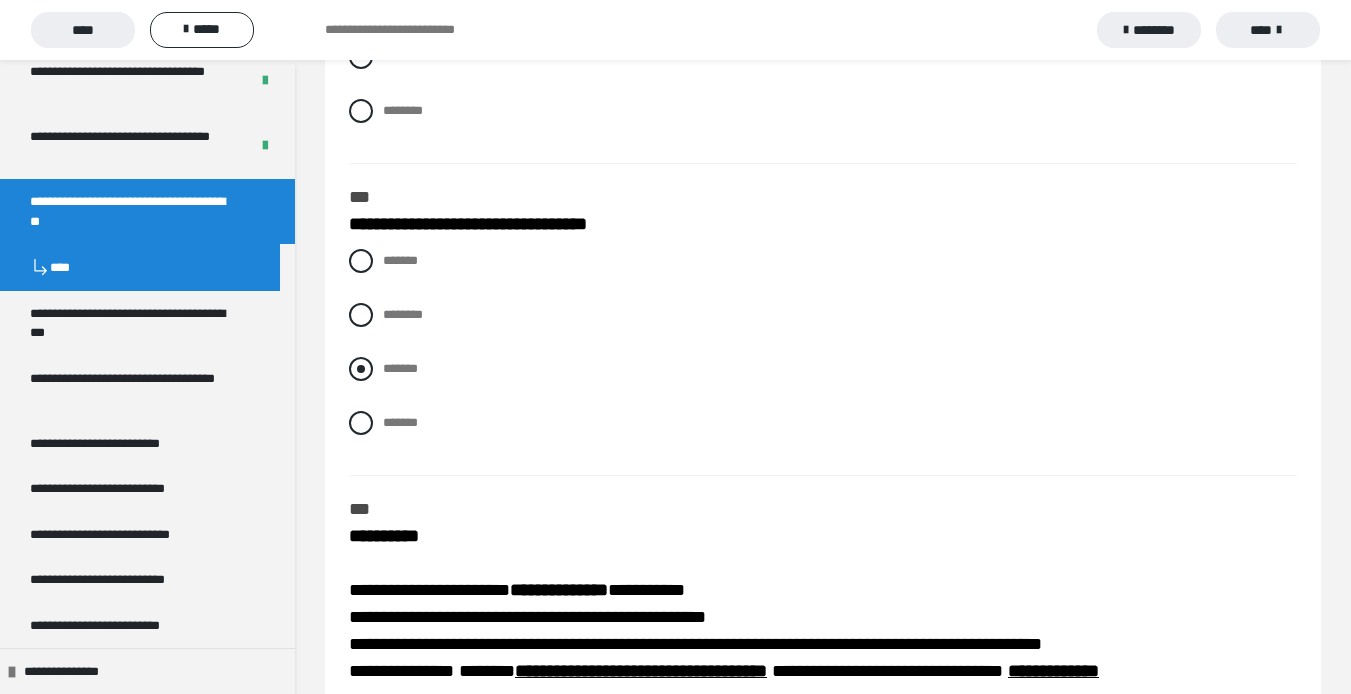 click at bounding box center [361, 369] 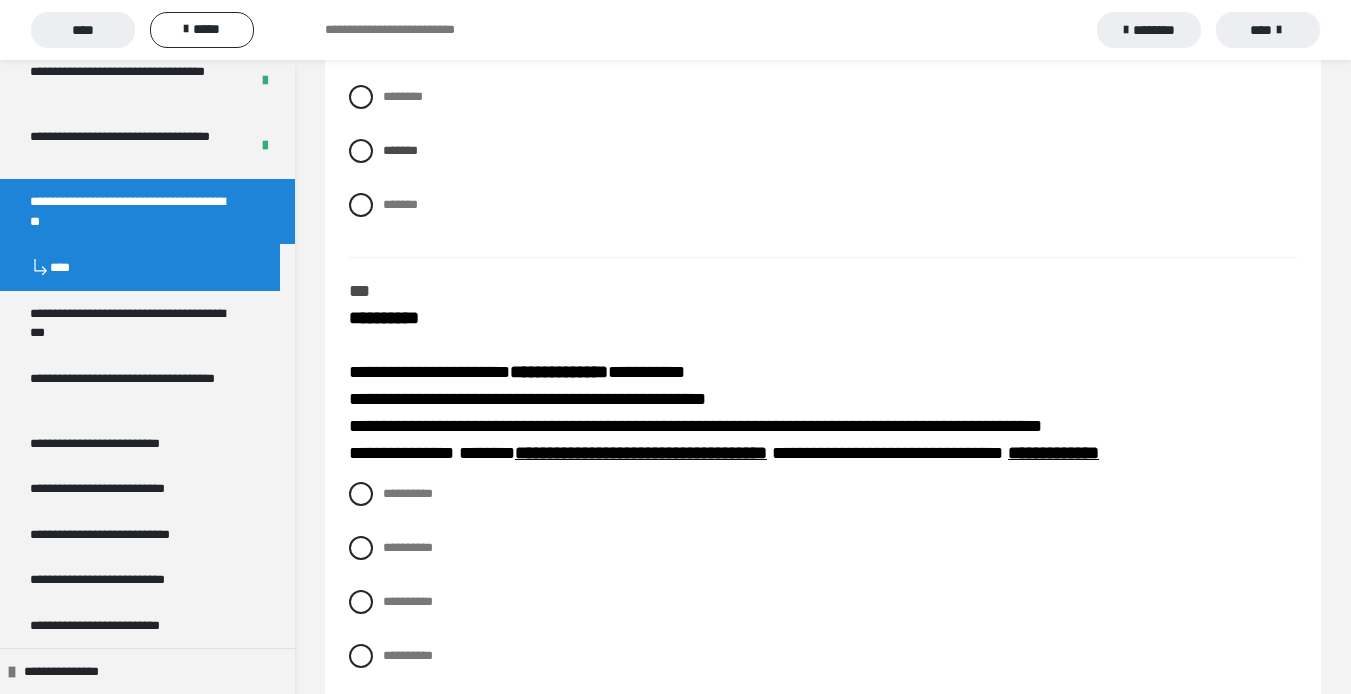 scroll, scrollTop: 3852, scrollLeft: 0, axis: vertical 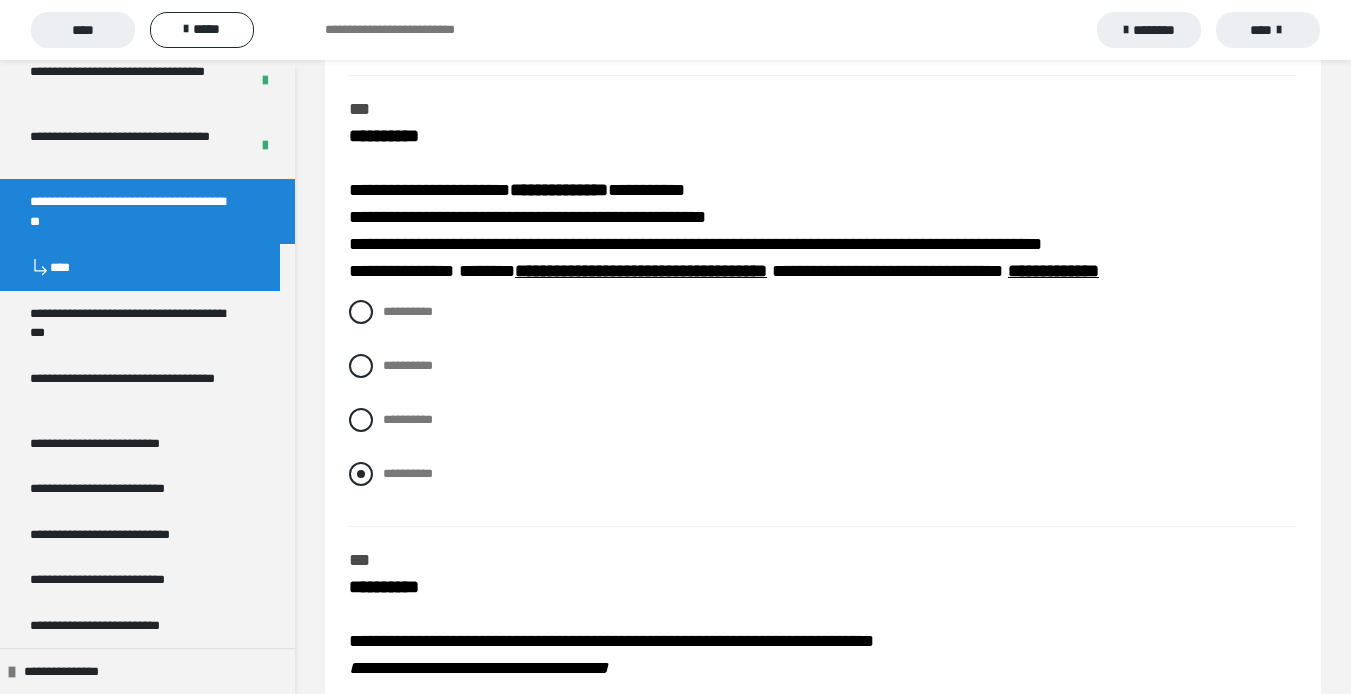 click on "**********" at bounding box center [389, 468] 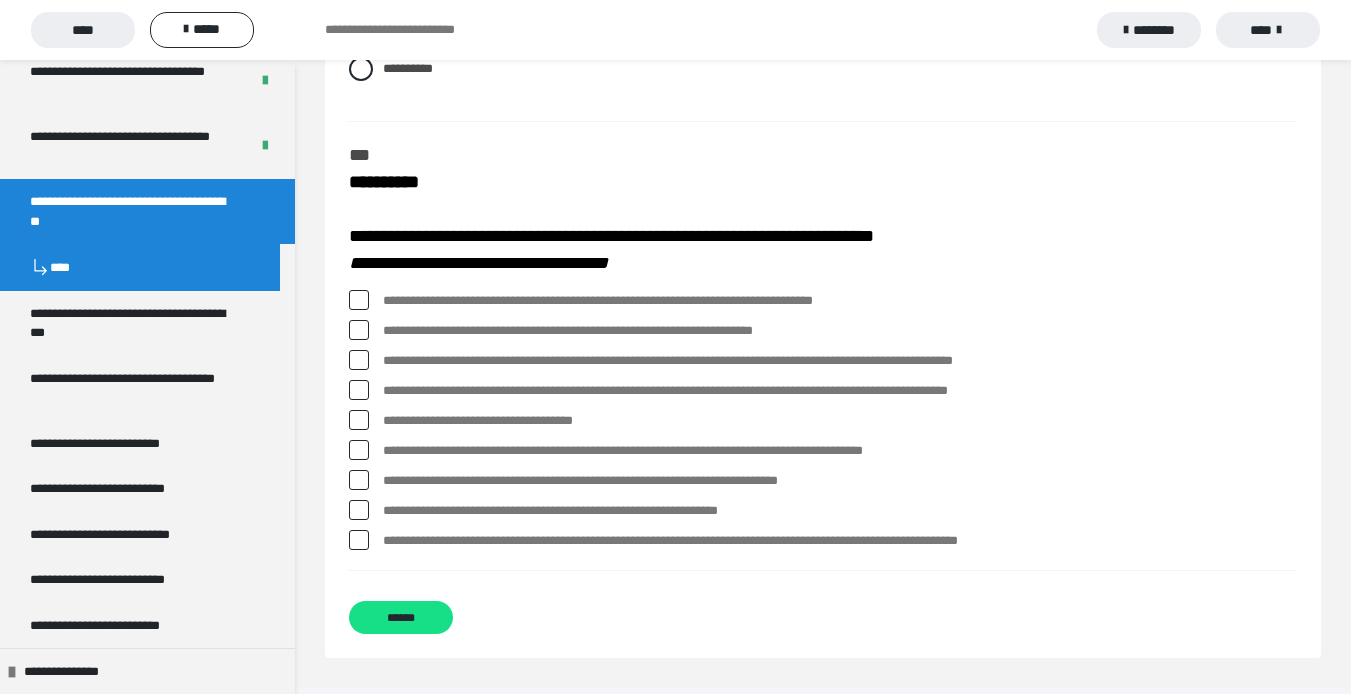 scroll, scrollTop: 4258, scrollLeft: 0, axis: vertical 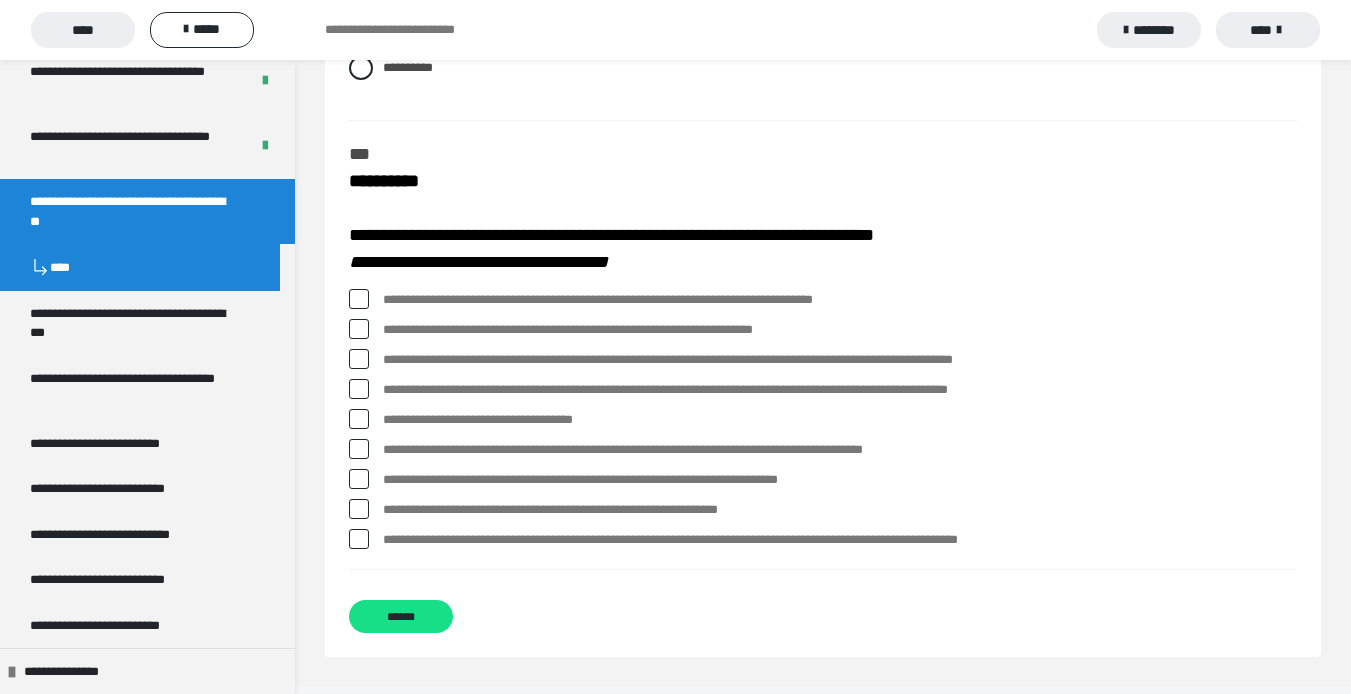 click at bounding box center (359, 299) 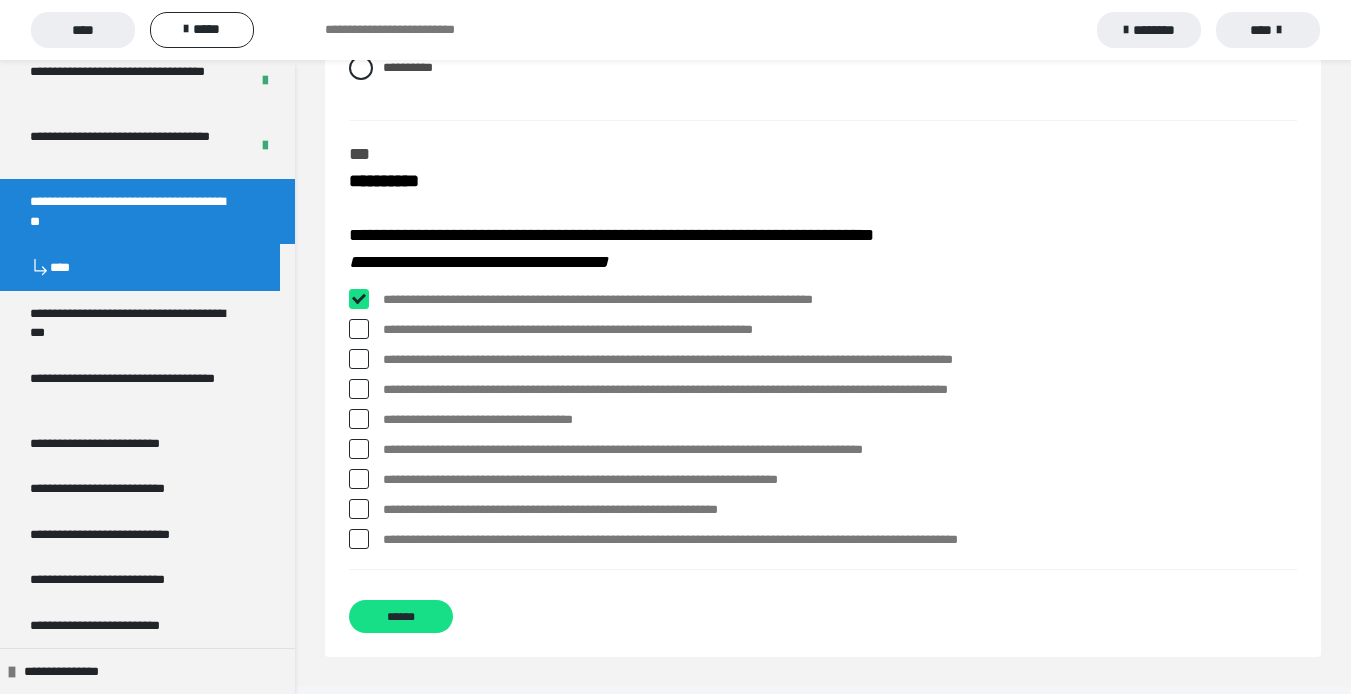 checkbox on "****" 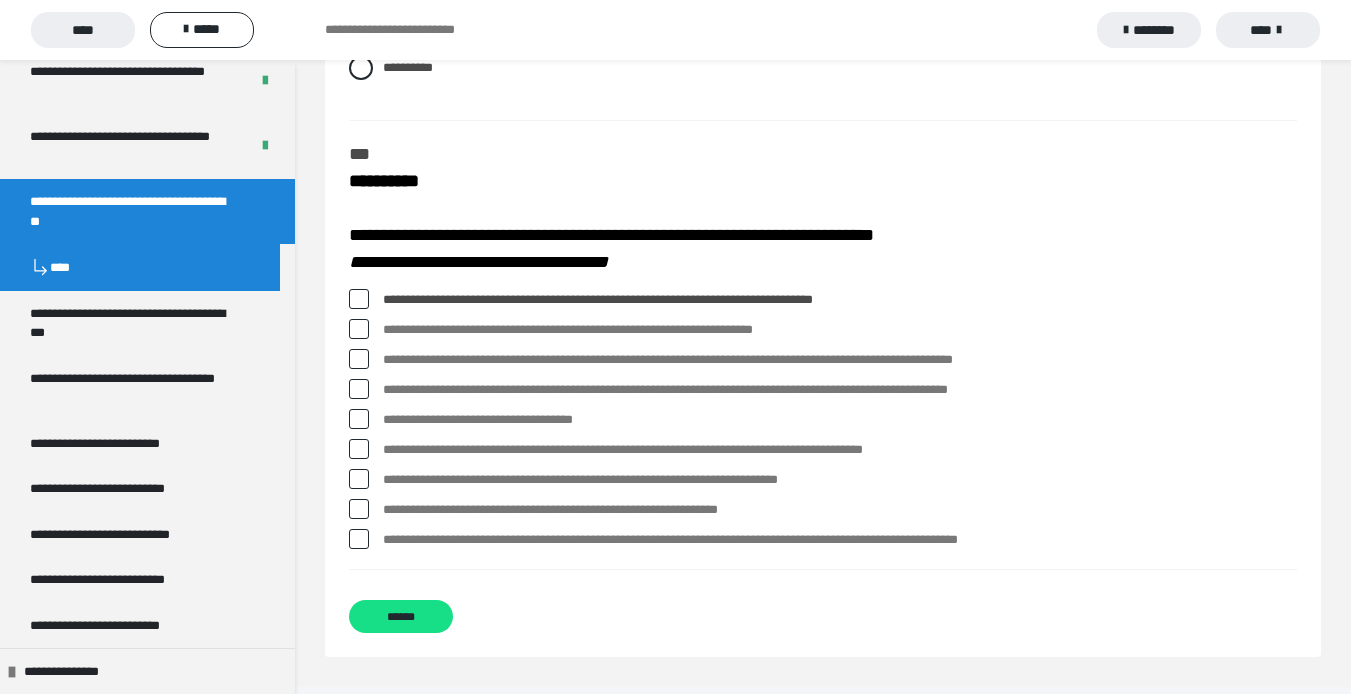 click at bounding box center [359, 359] 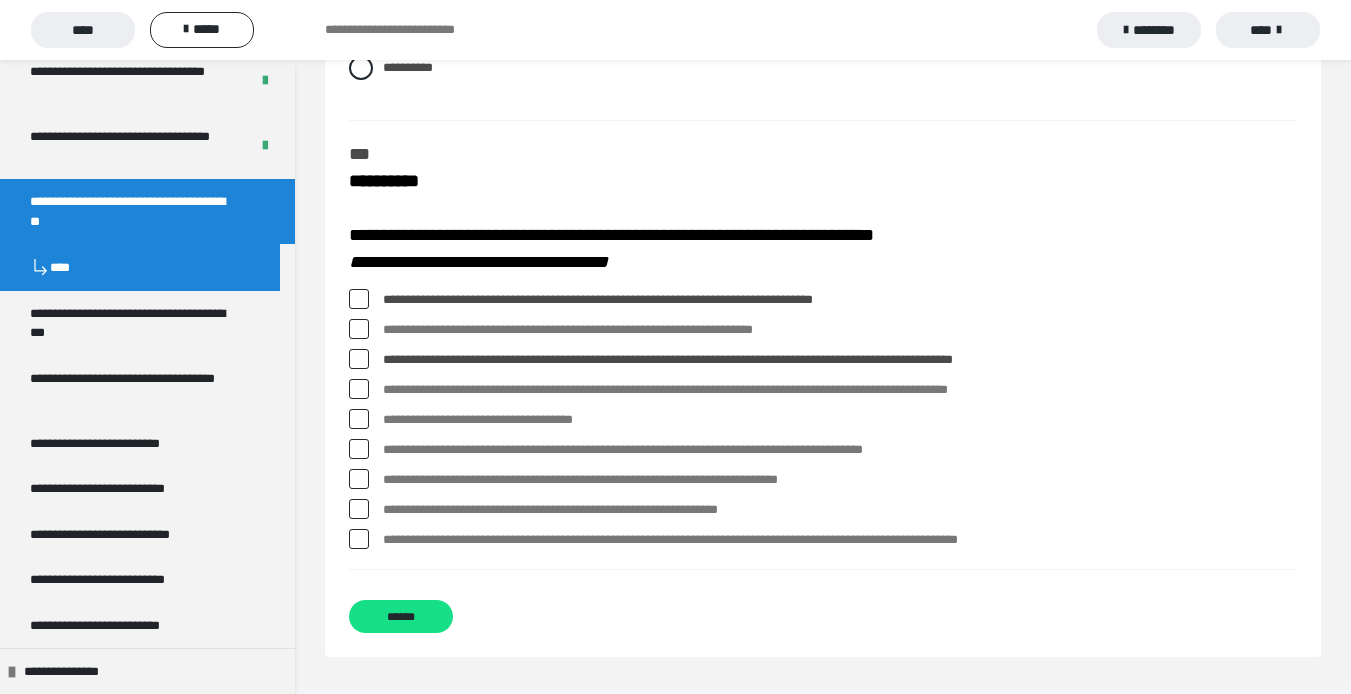 click at bounding box center (359, 539) 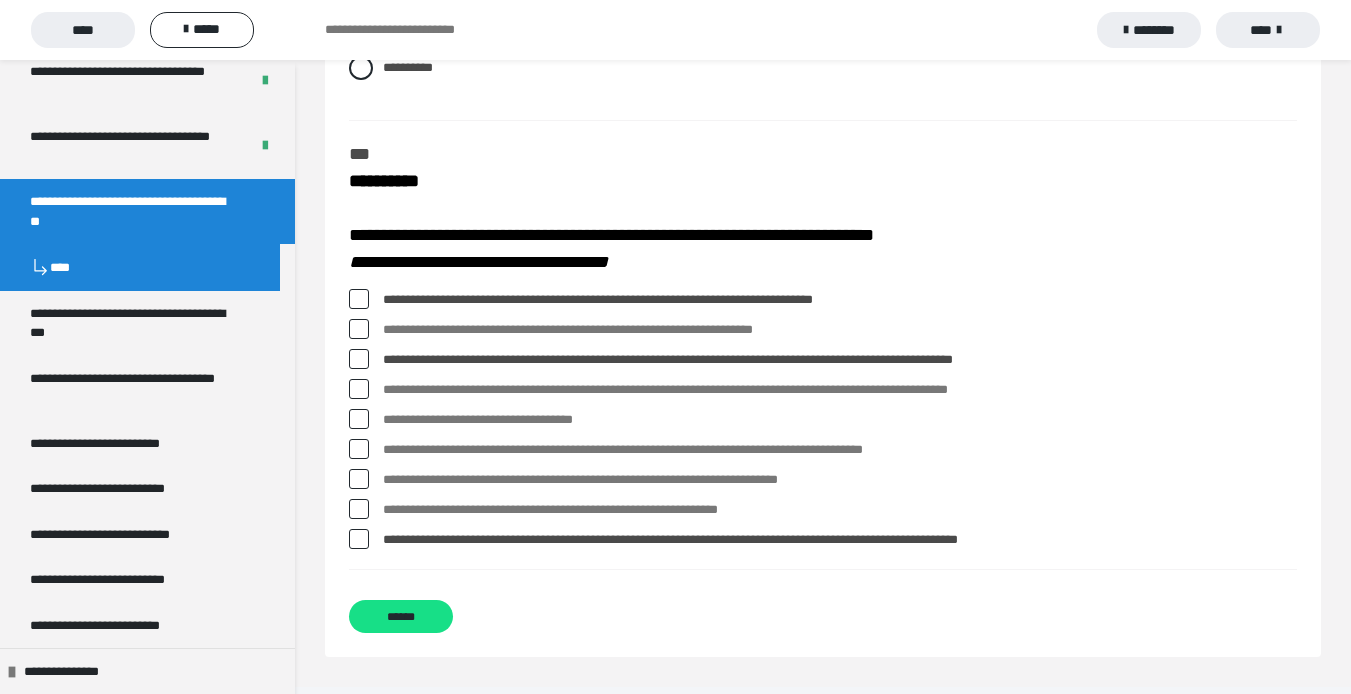click at bounding box center [359, 509] 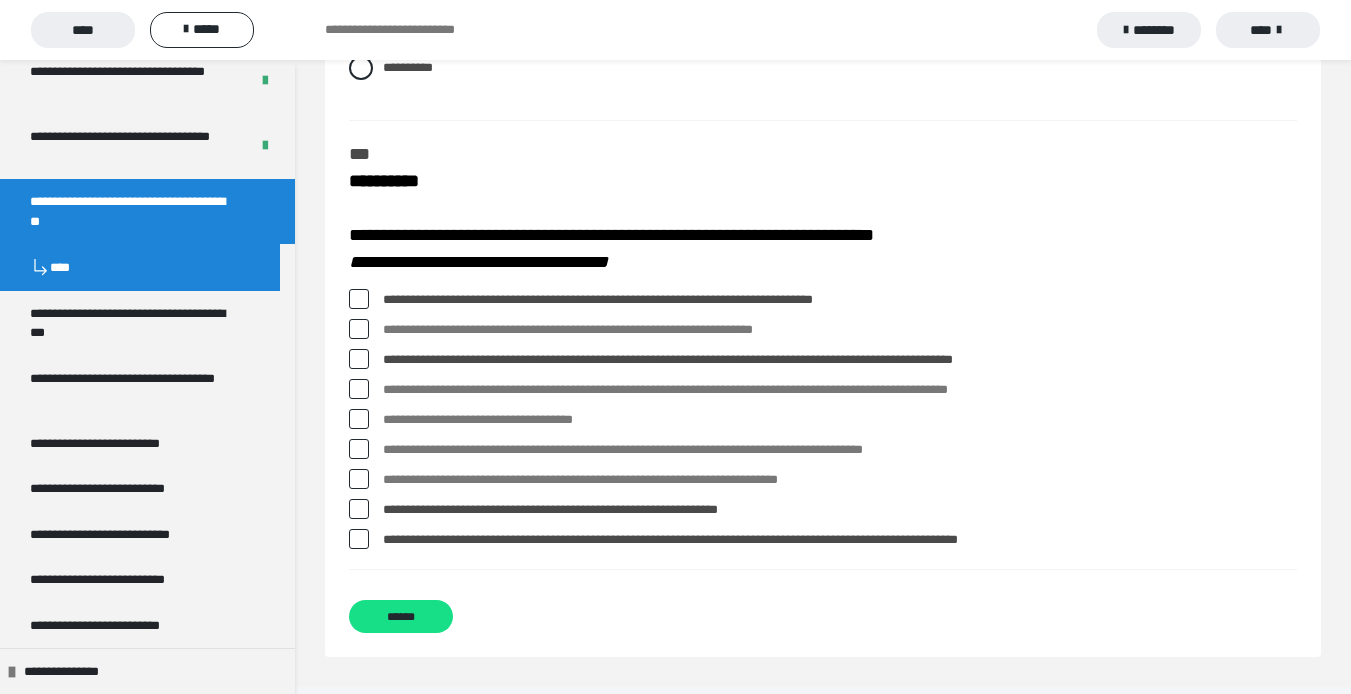 click on "**********" at bounding box center (823, 510) 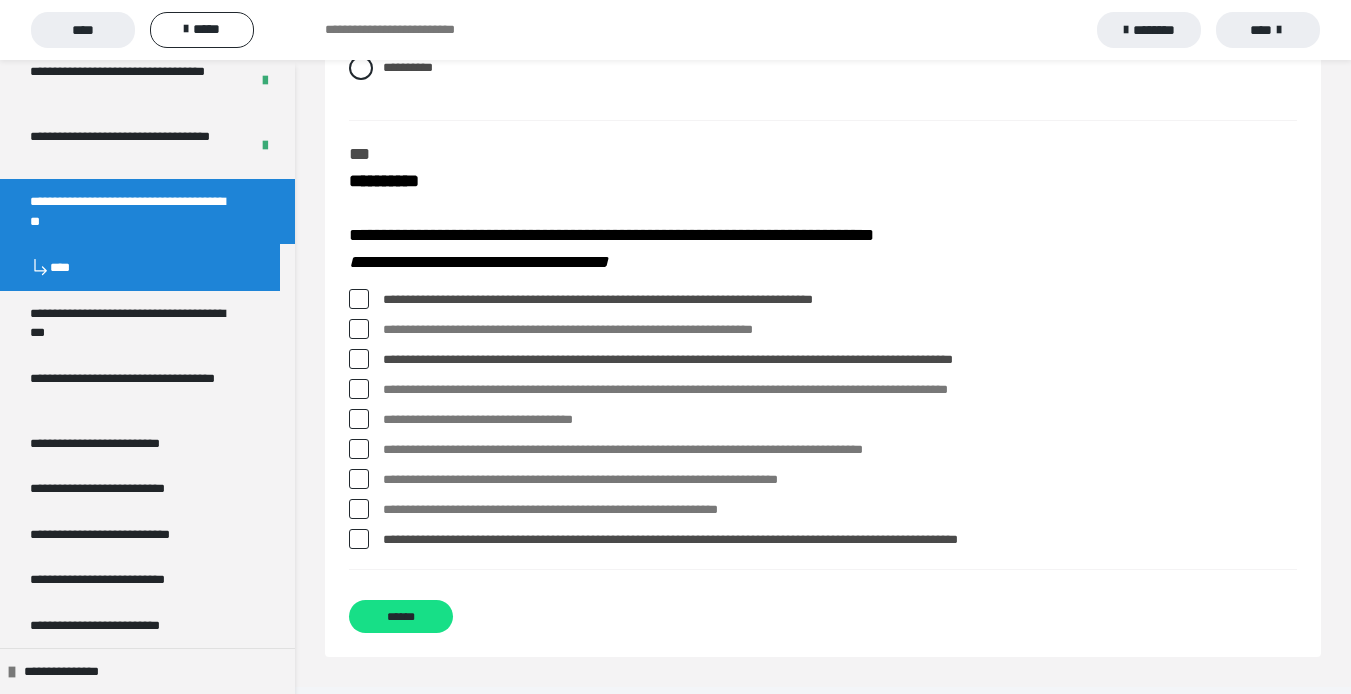 click at bounding box center (359, 329) 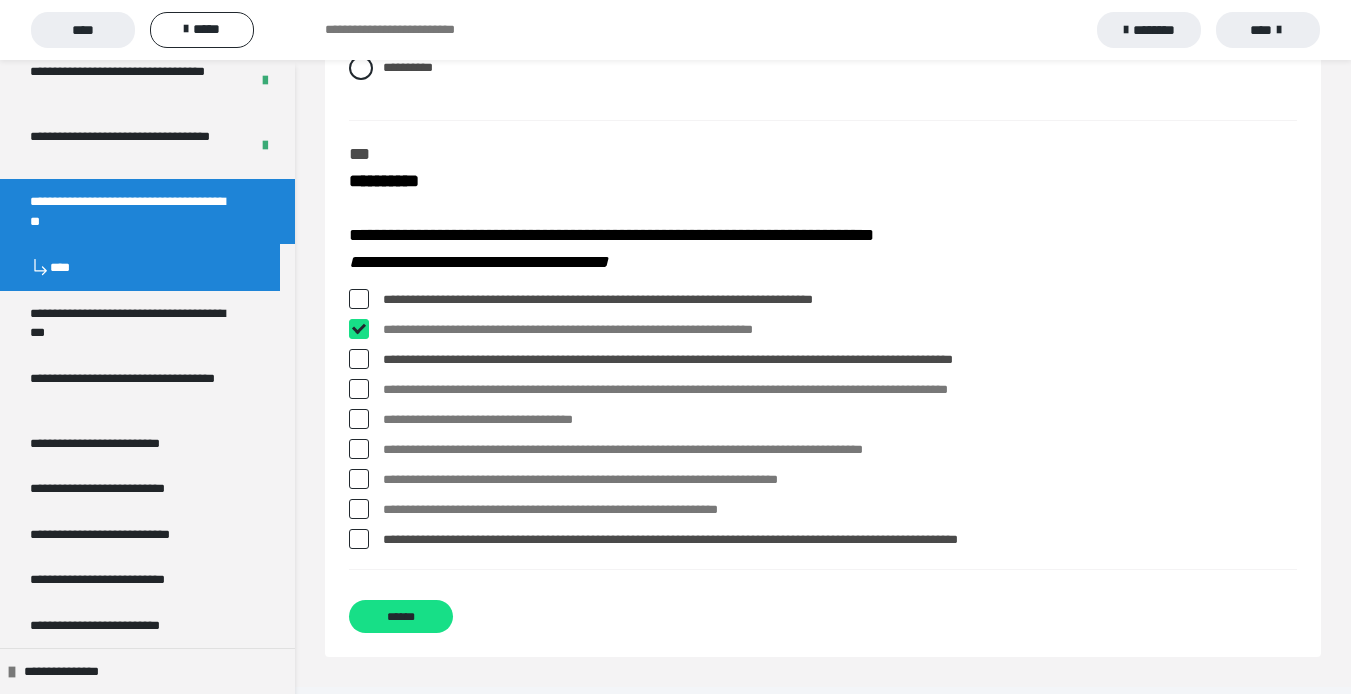checkbox on "****" 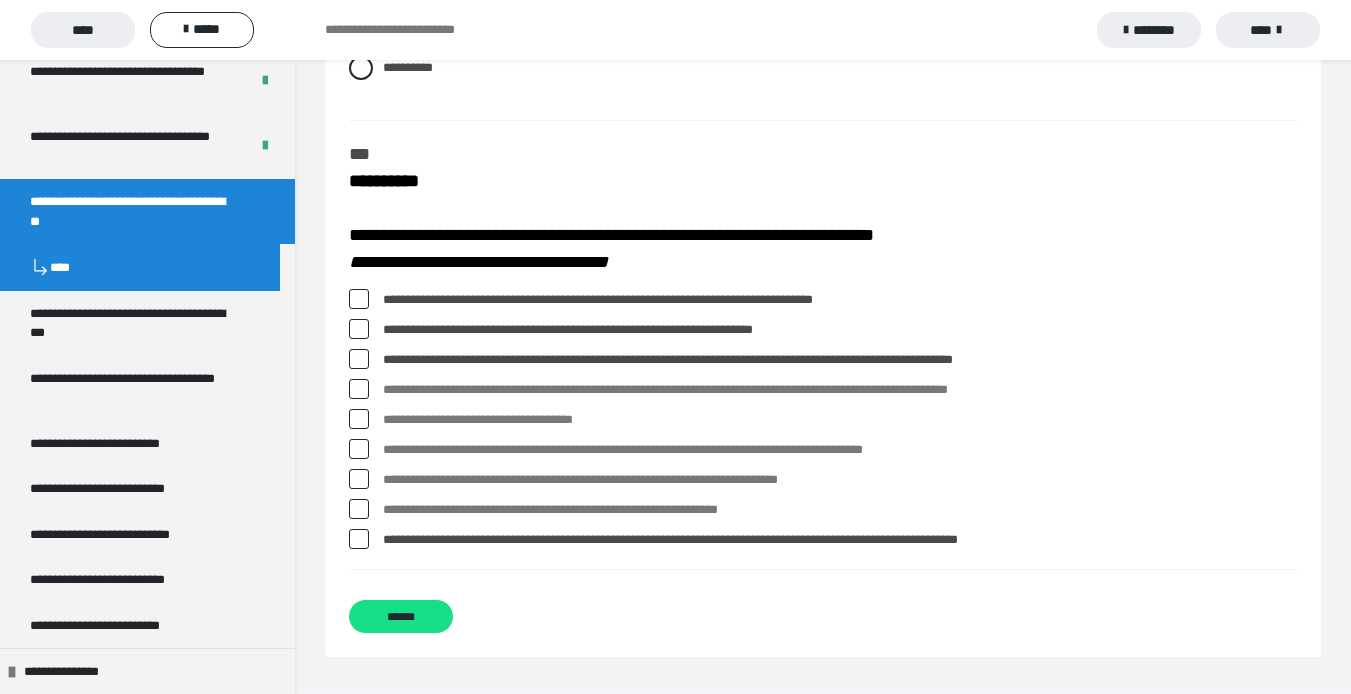 click at bounding box center [359, 479] 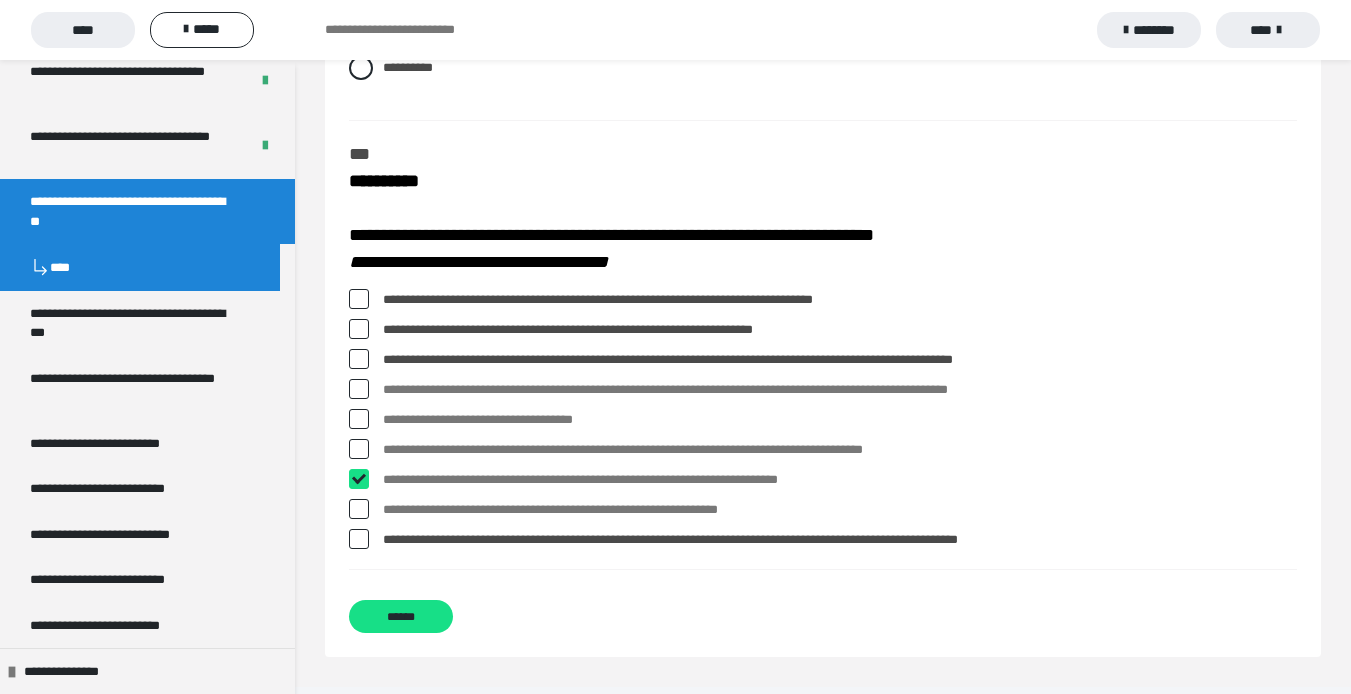 checkbox on "****" 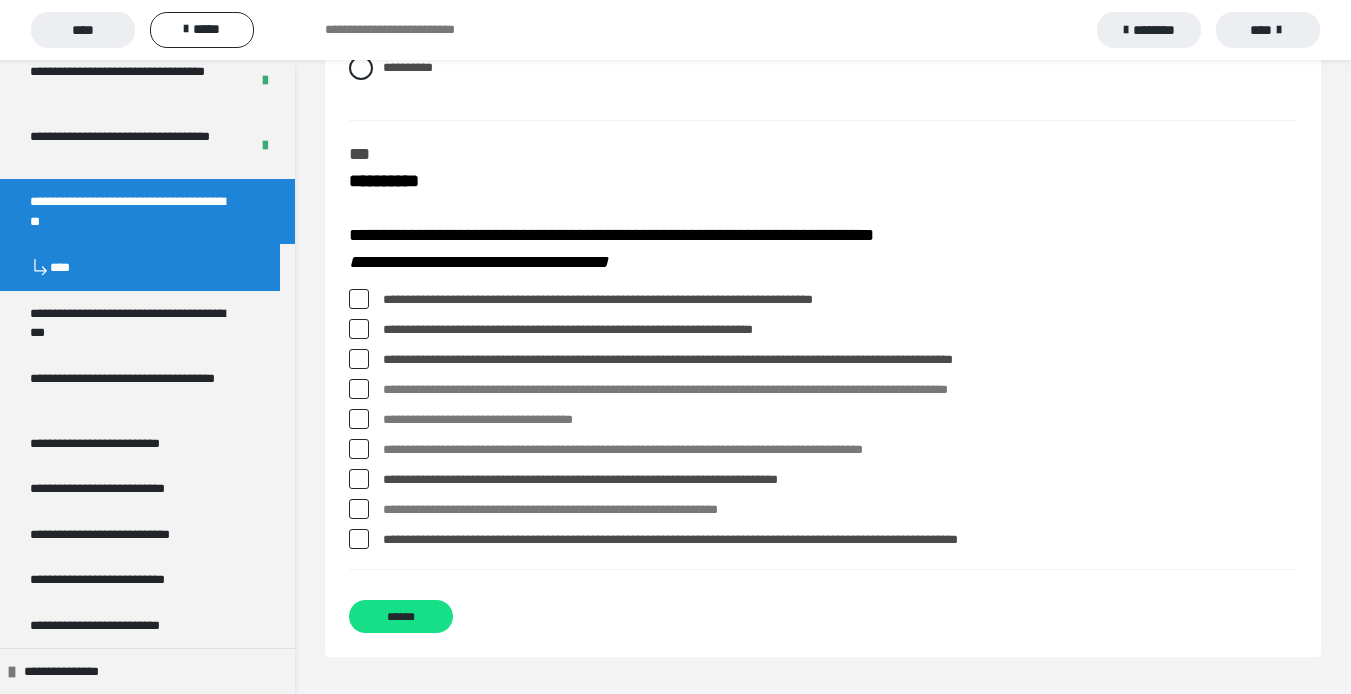click at bounding box center (359, 329) 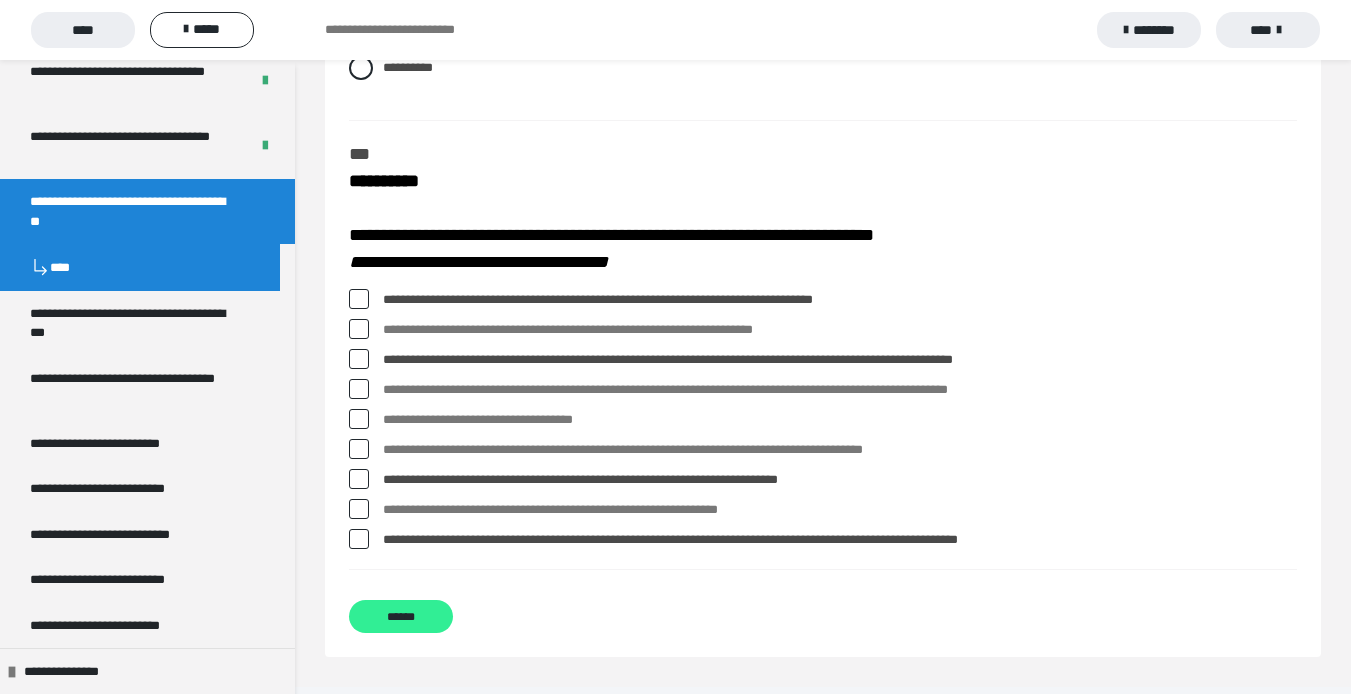 click on "******" at bounding box center (401, 616) 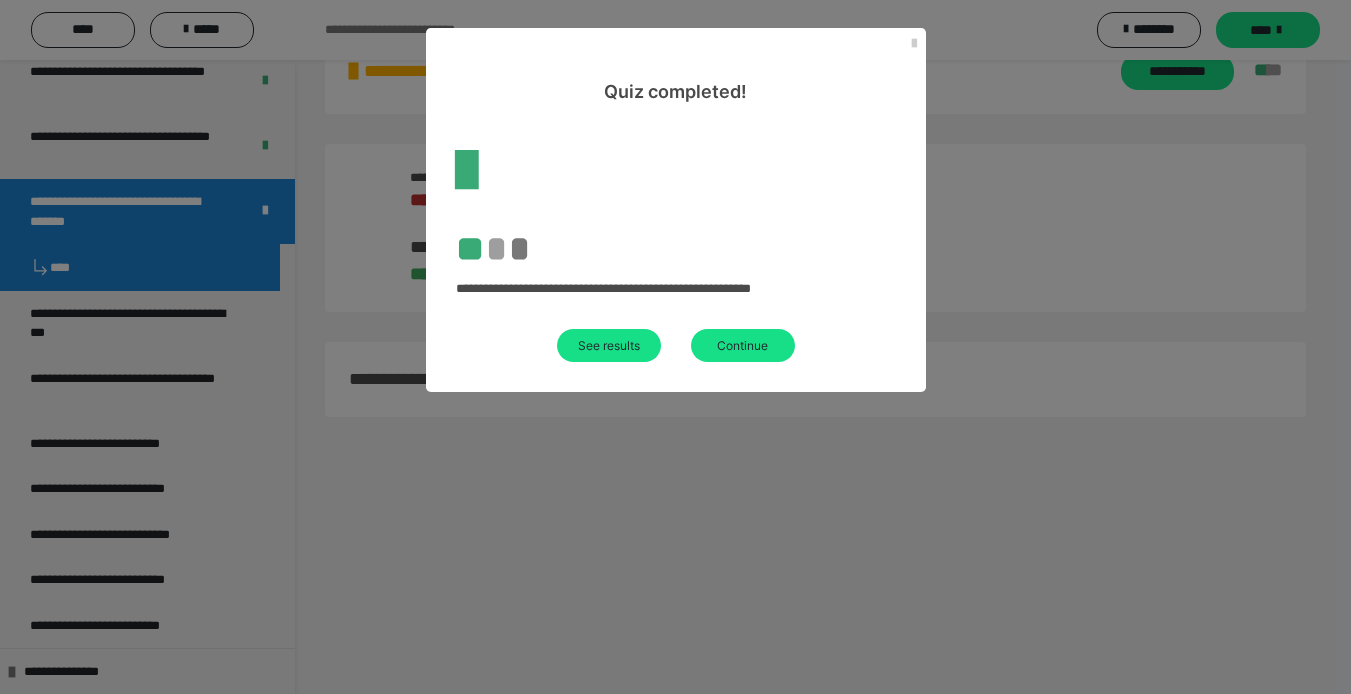 scroll, scrollTop: 634, scrollLeft: 0, axis: vertical 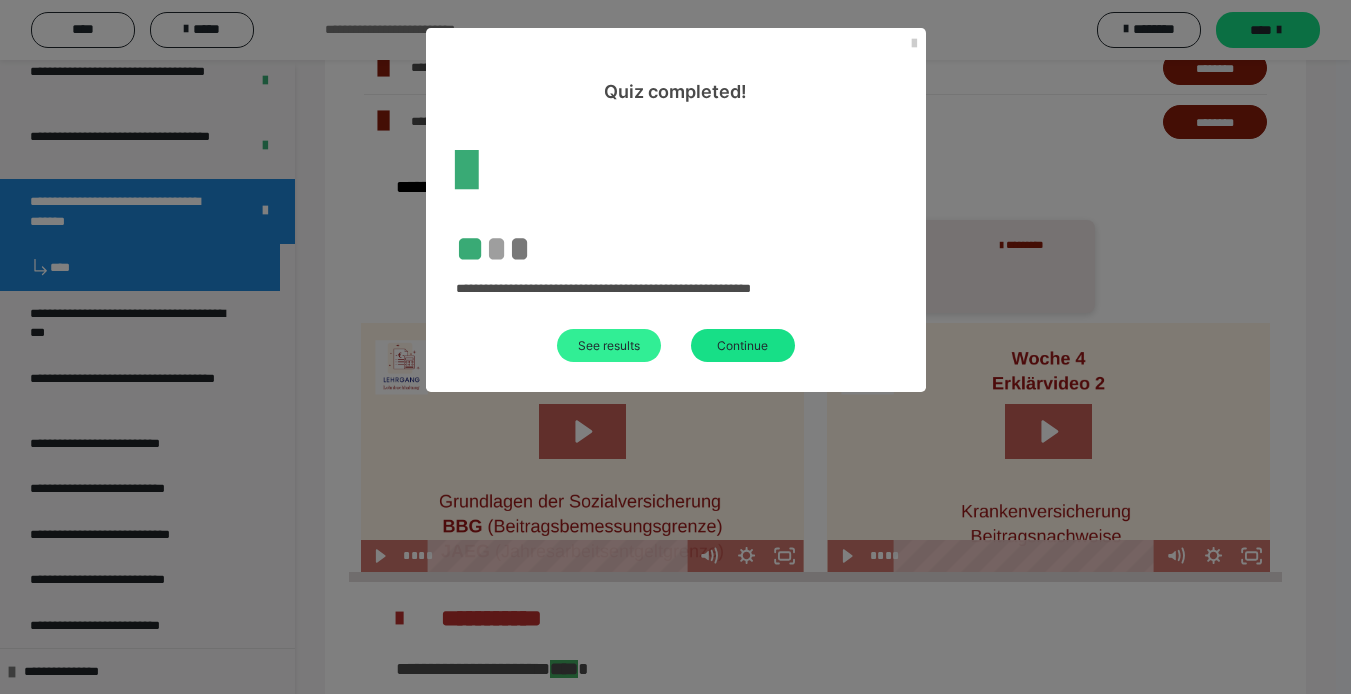 click on "See results" at bounding box center [609, 345] 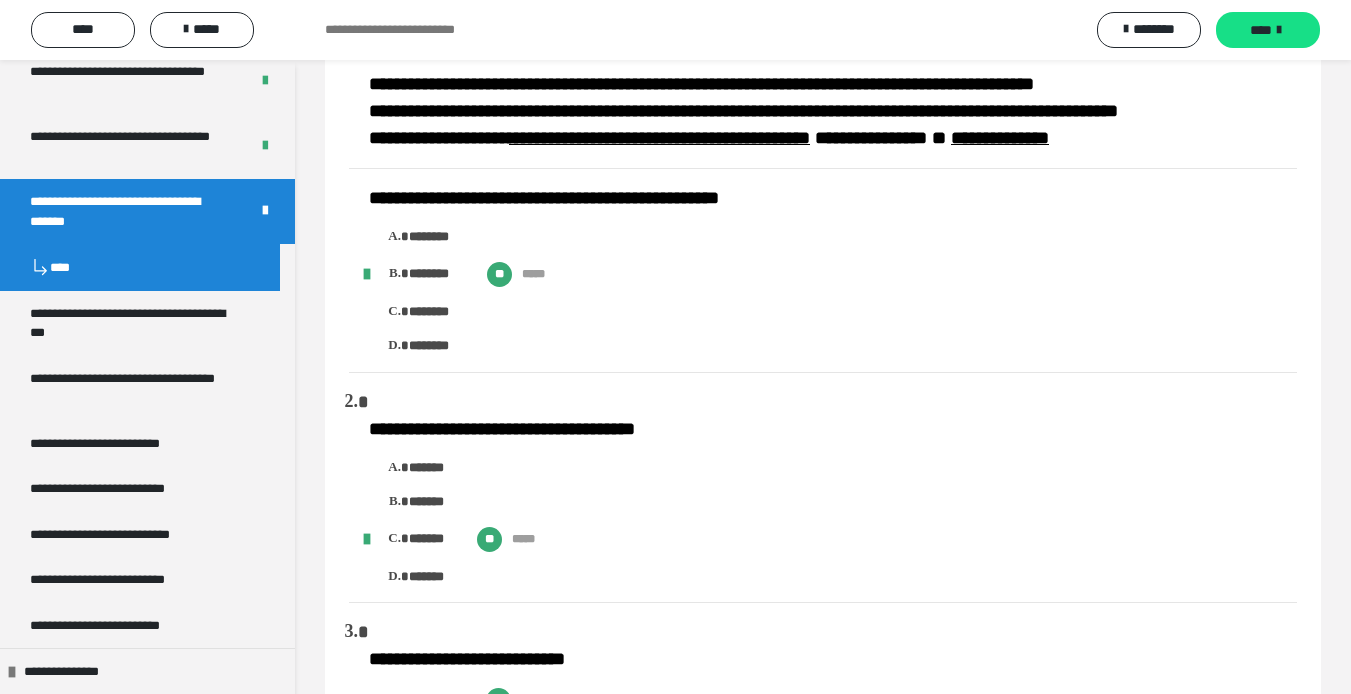 scroll, scrollTop: 0, scrollLeft: 0, axis: both 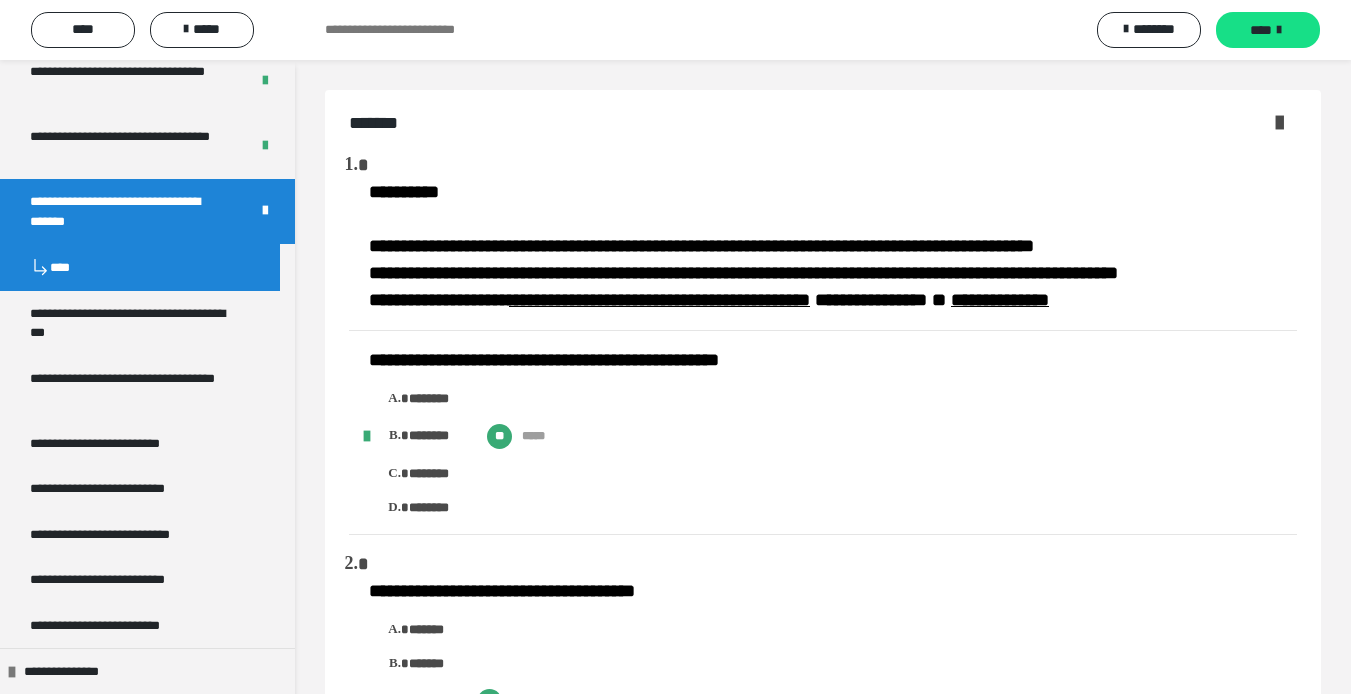 click at bounding box center (1279, 122) 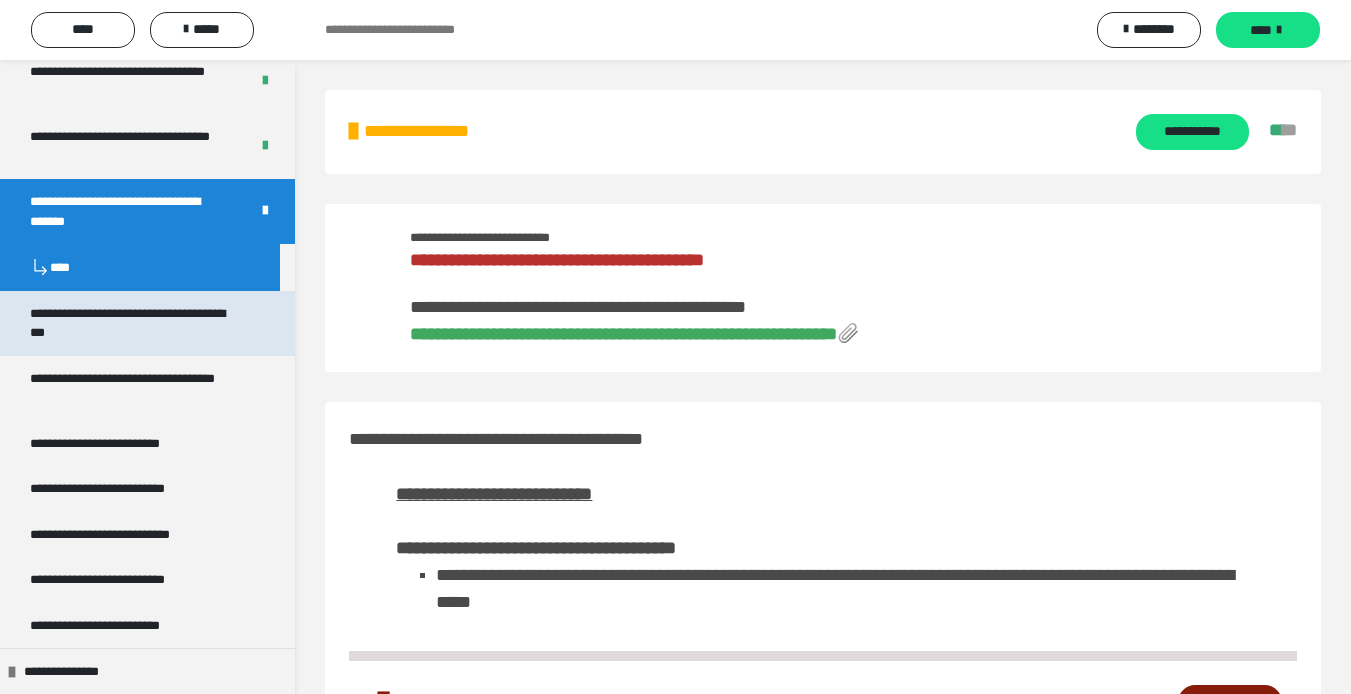 click on "**********" at bounding box center [132, 323] 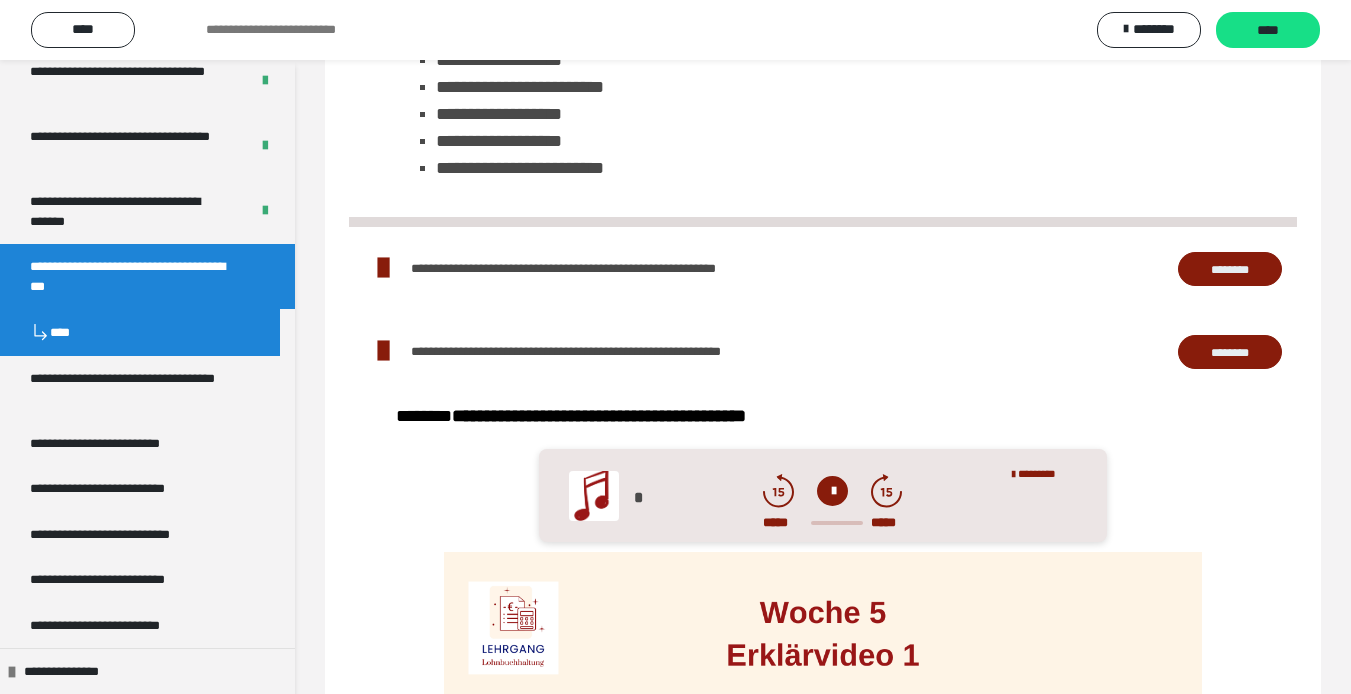 scroll, scrollTop: 0, scrollLeft: 0, axis: both 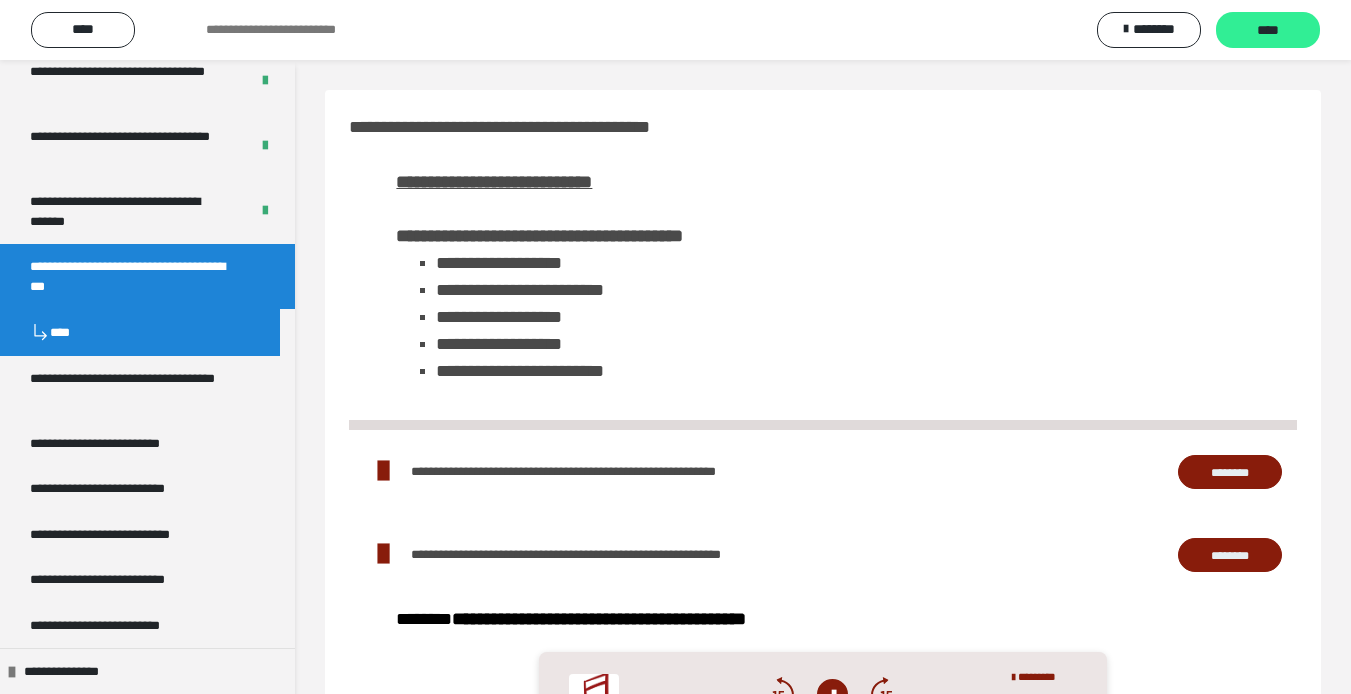 click on "****" at bounding box center (1268, 31) 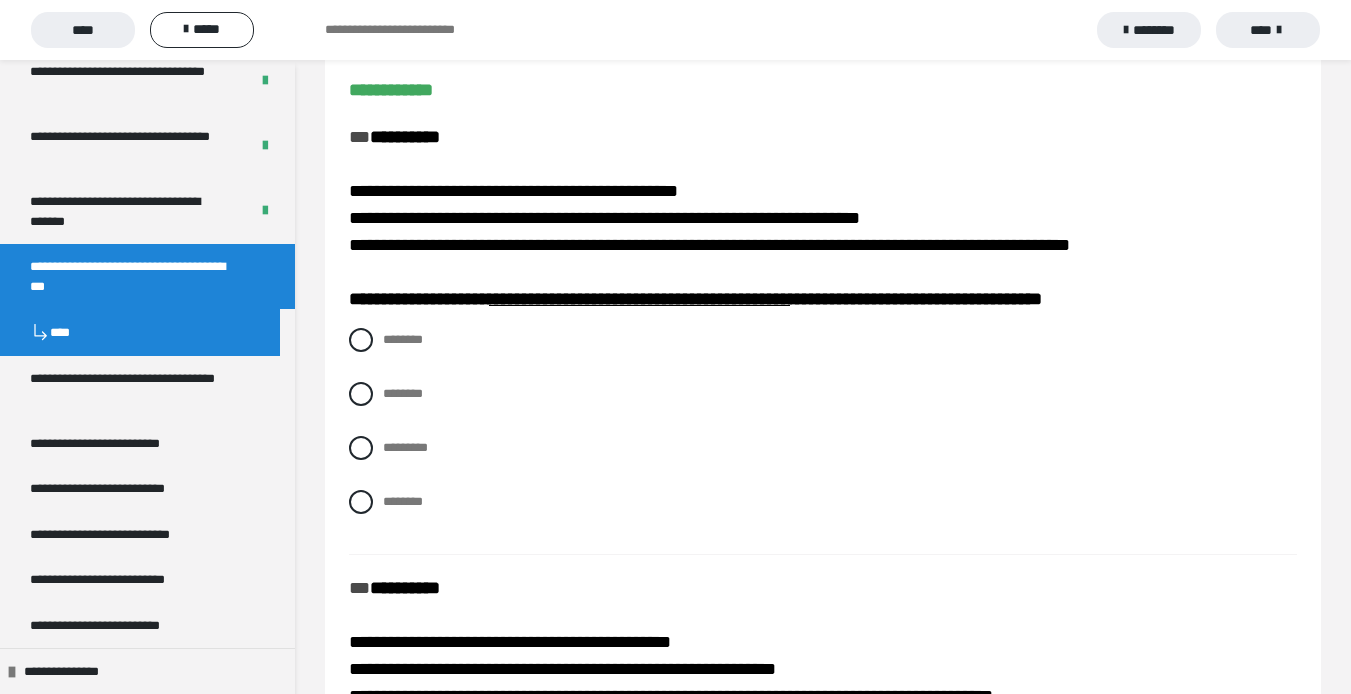 scroll, scrollTop: 200, scrollLeft: 0, axis: vertical 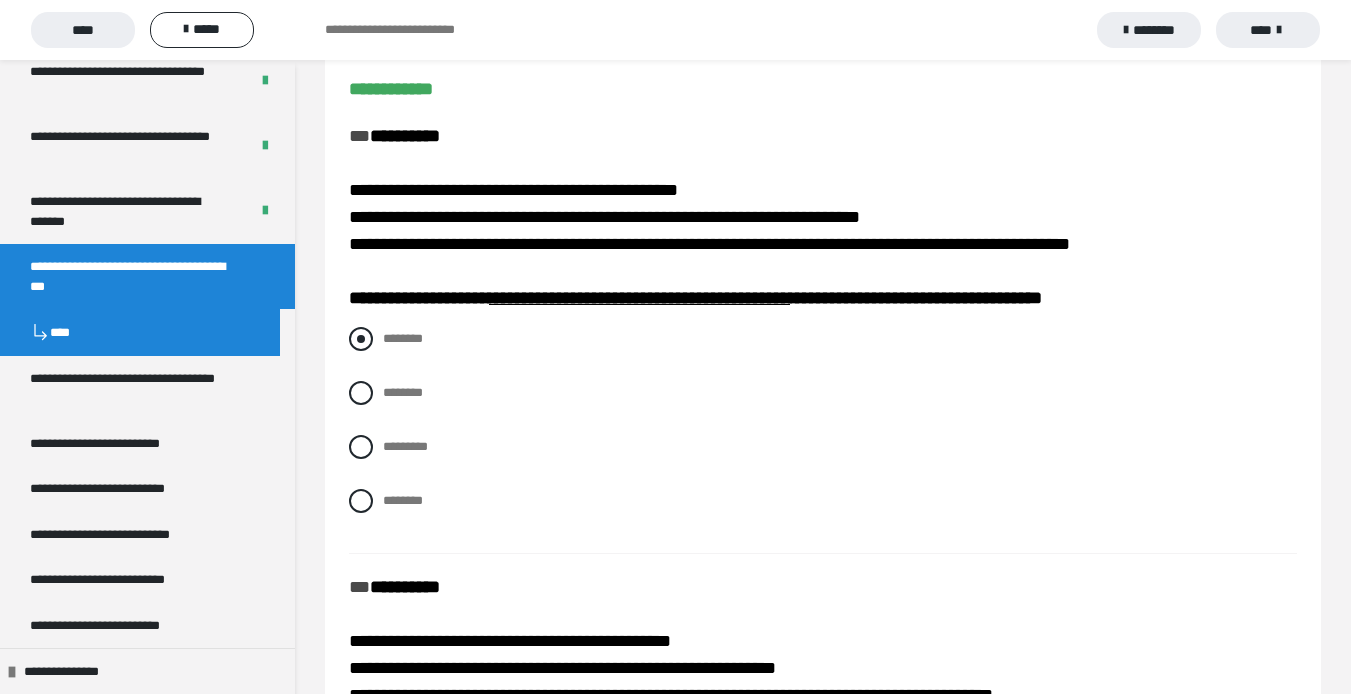 click at bounding box center [361, 339] 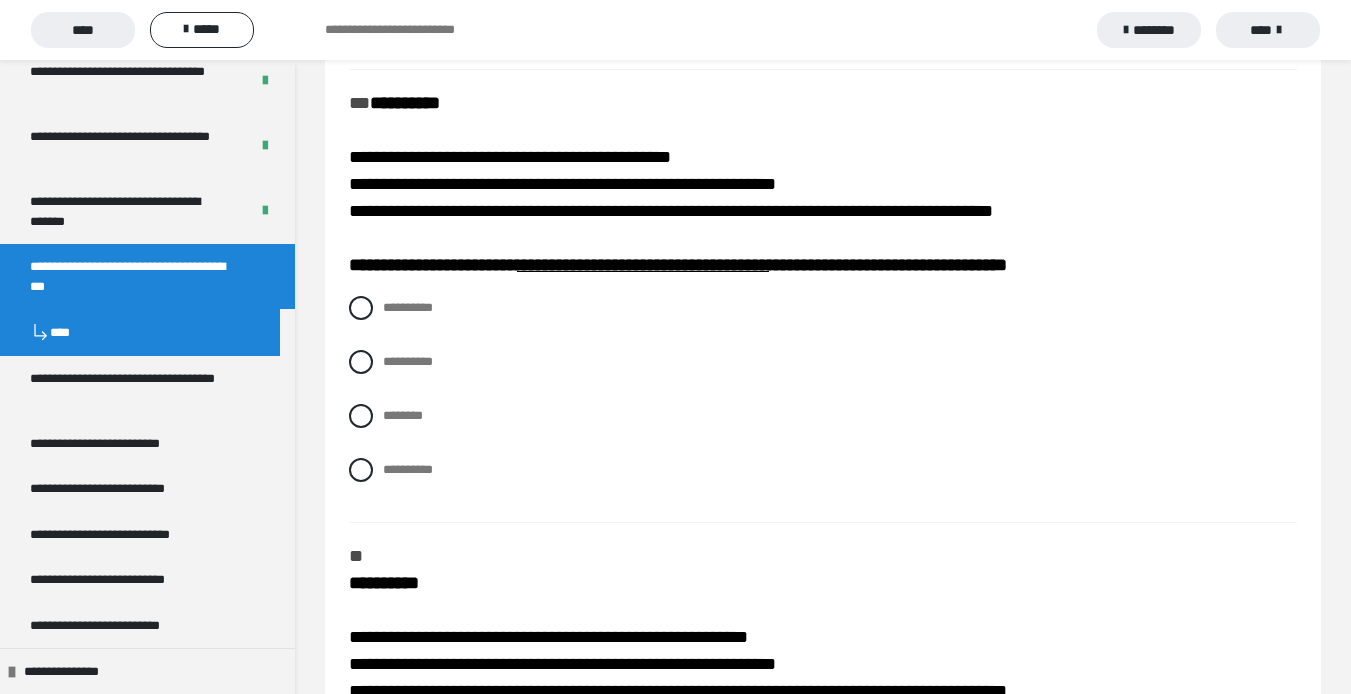 scroll, scrollTop: 700, scrollLeft: 0, axis: vertical 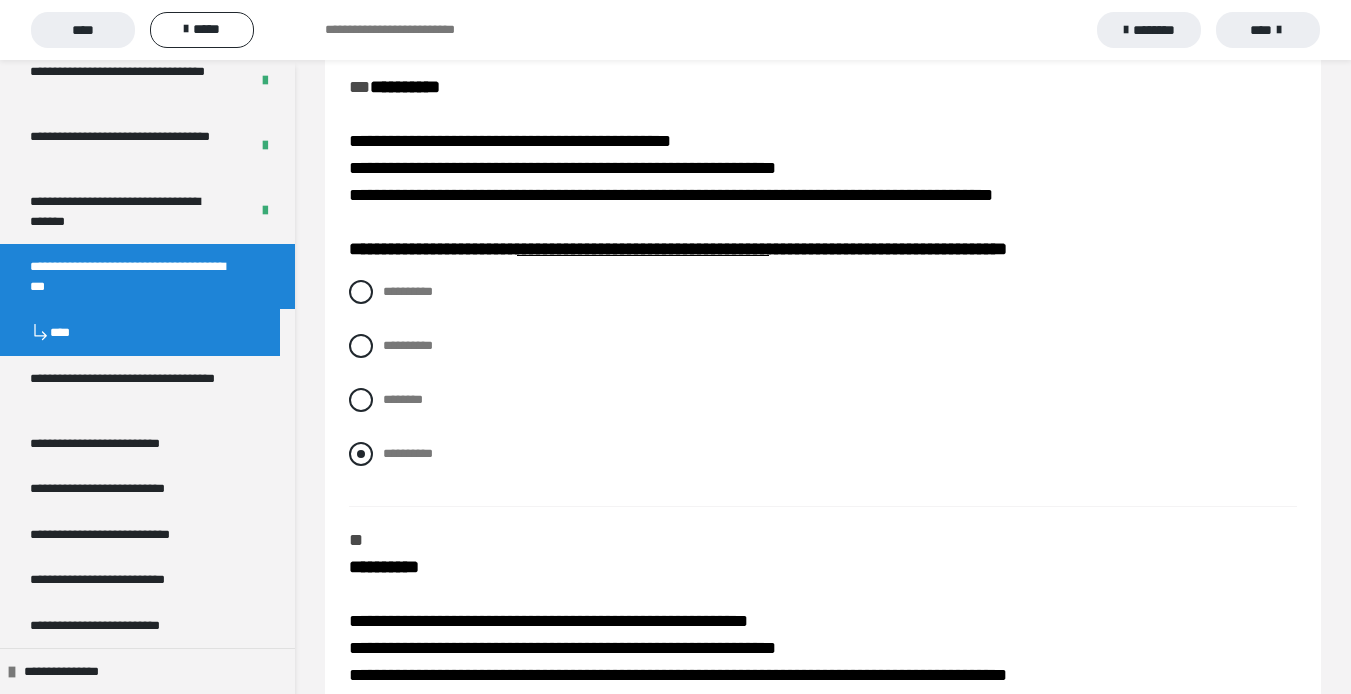 click at bounding box center (361, 454) 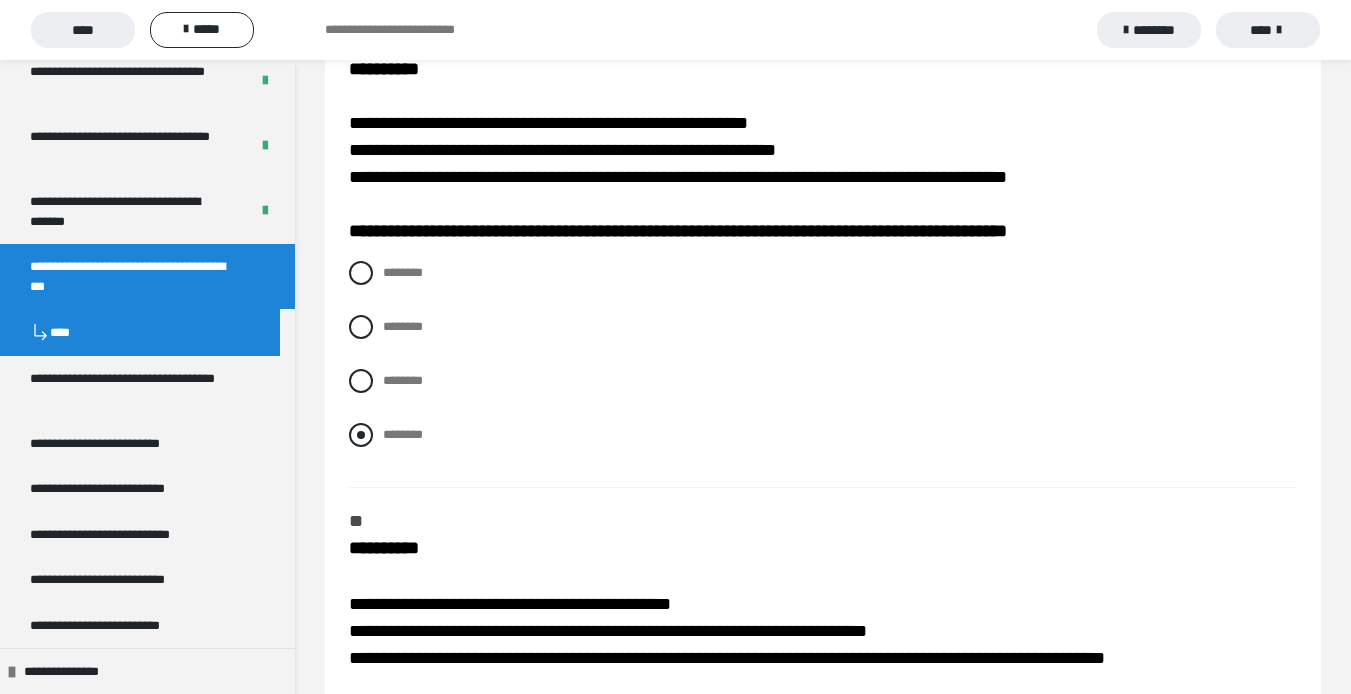 scroll, scrollTop: 1200, scrollLeft: 0, axis: vertical 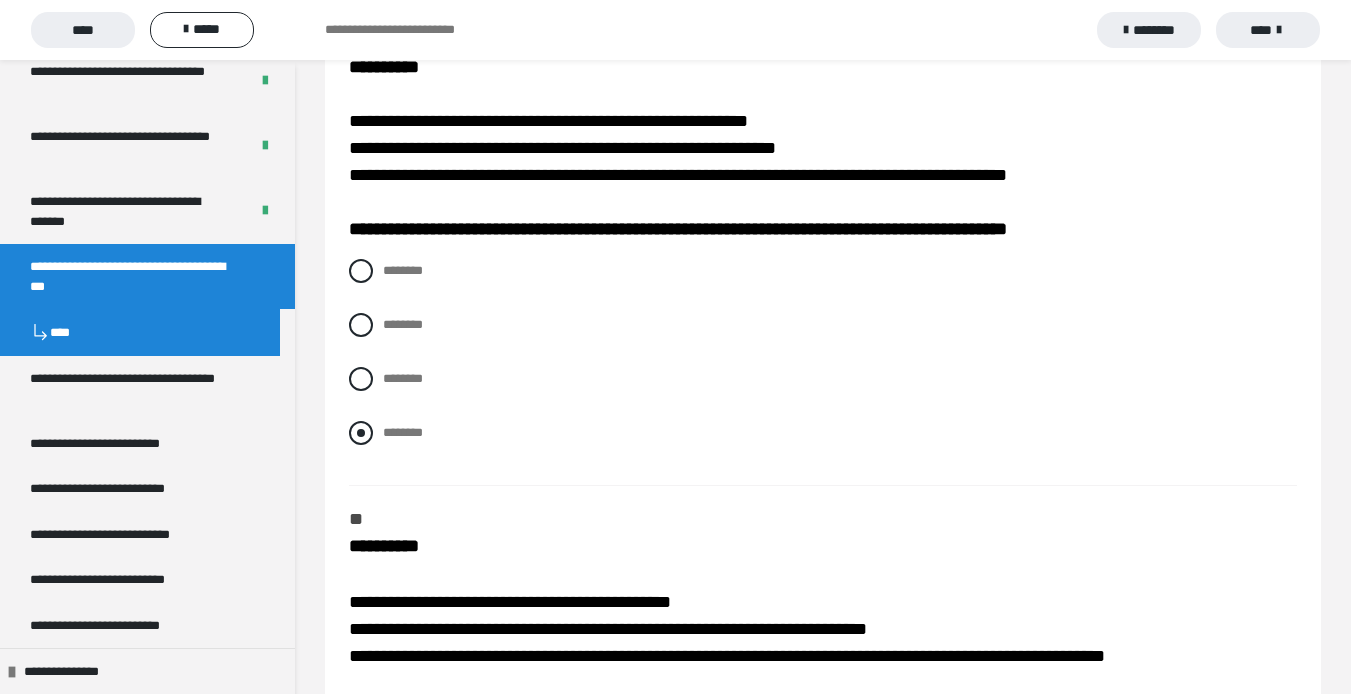 drag, startPoint x: 589, startPoint y: 449, endPoint x: 592, endPoint y: 462, distance: 13.341664 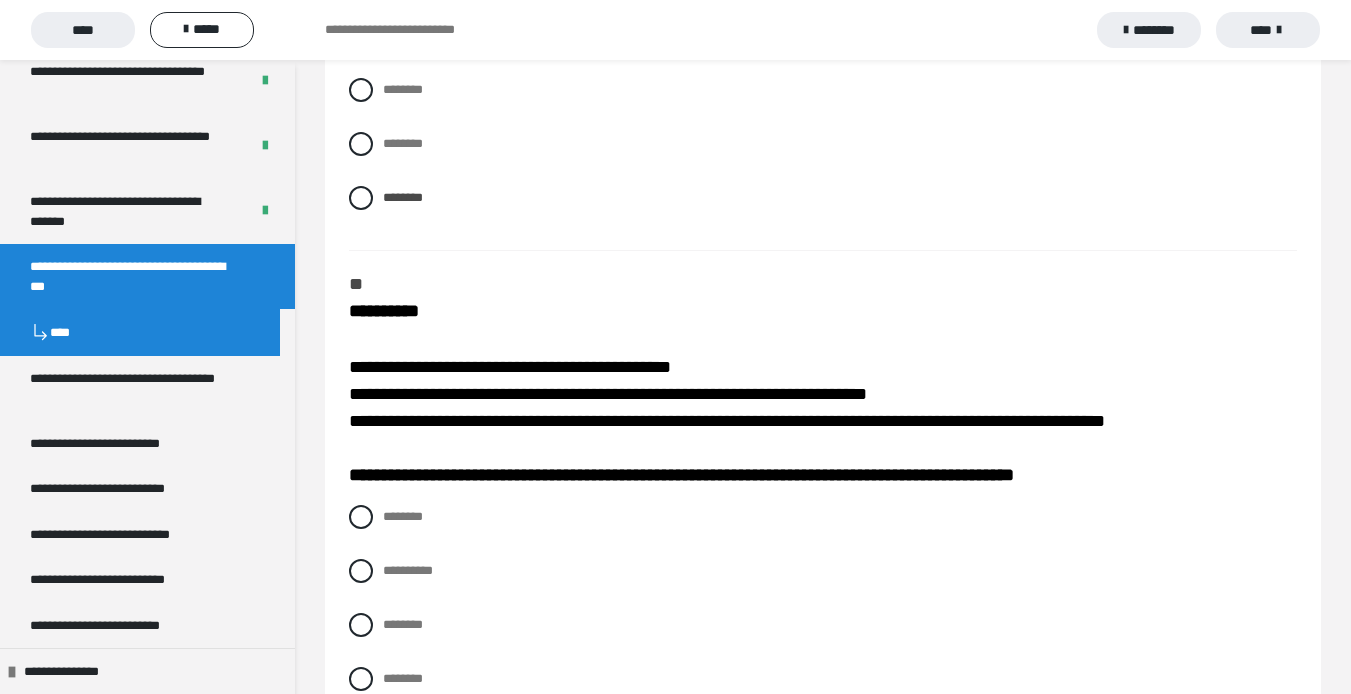 scroll, scrollTop: 1400, scrollLeft: 0, axis: vertical 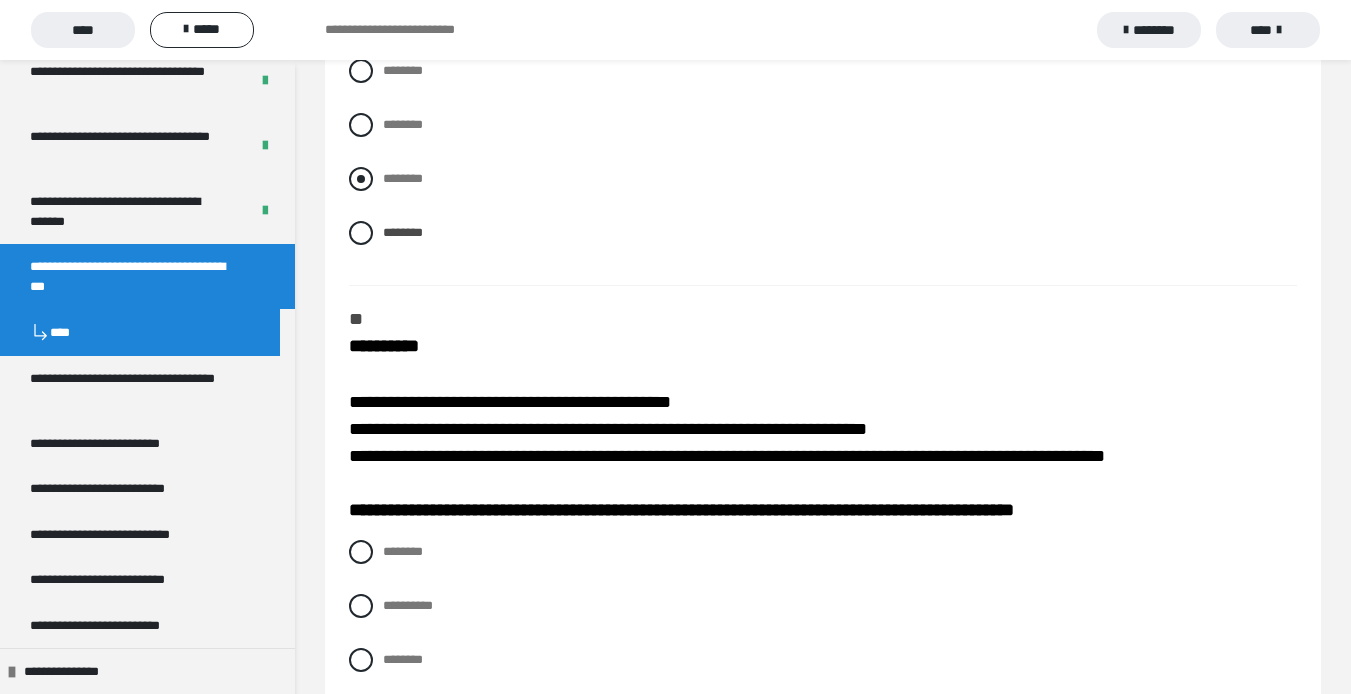 click at bounding box center [361, 179] 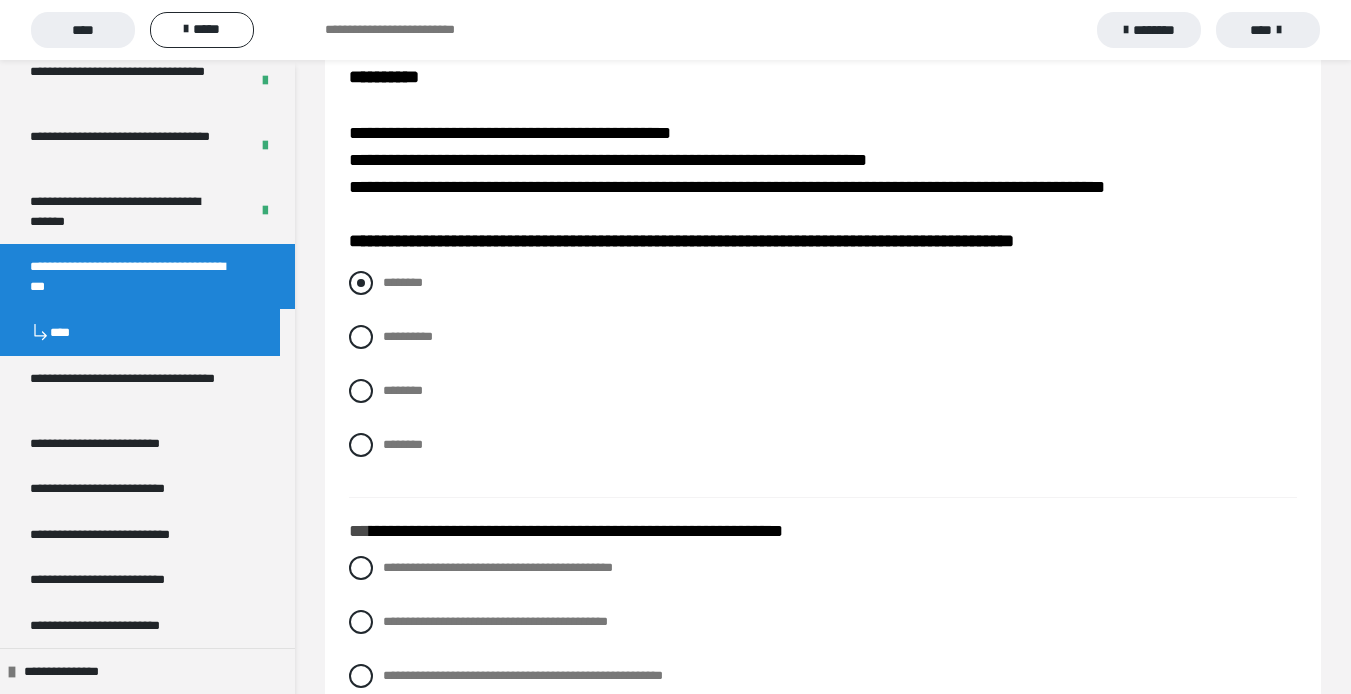 scroll, scrollTop: 1700, scrollLeft: 0, axis: vertical 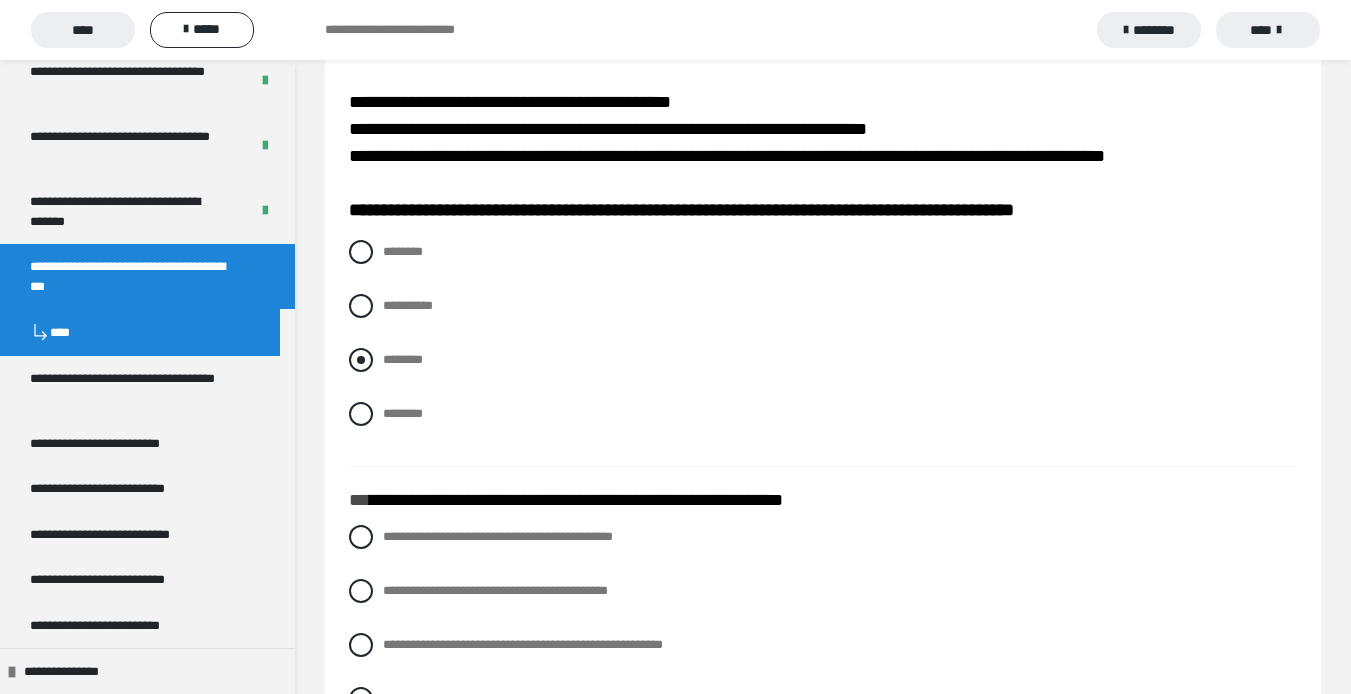 click at bounding box center [361, 360] 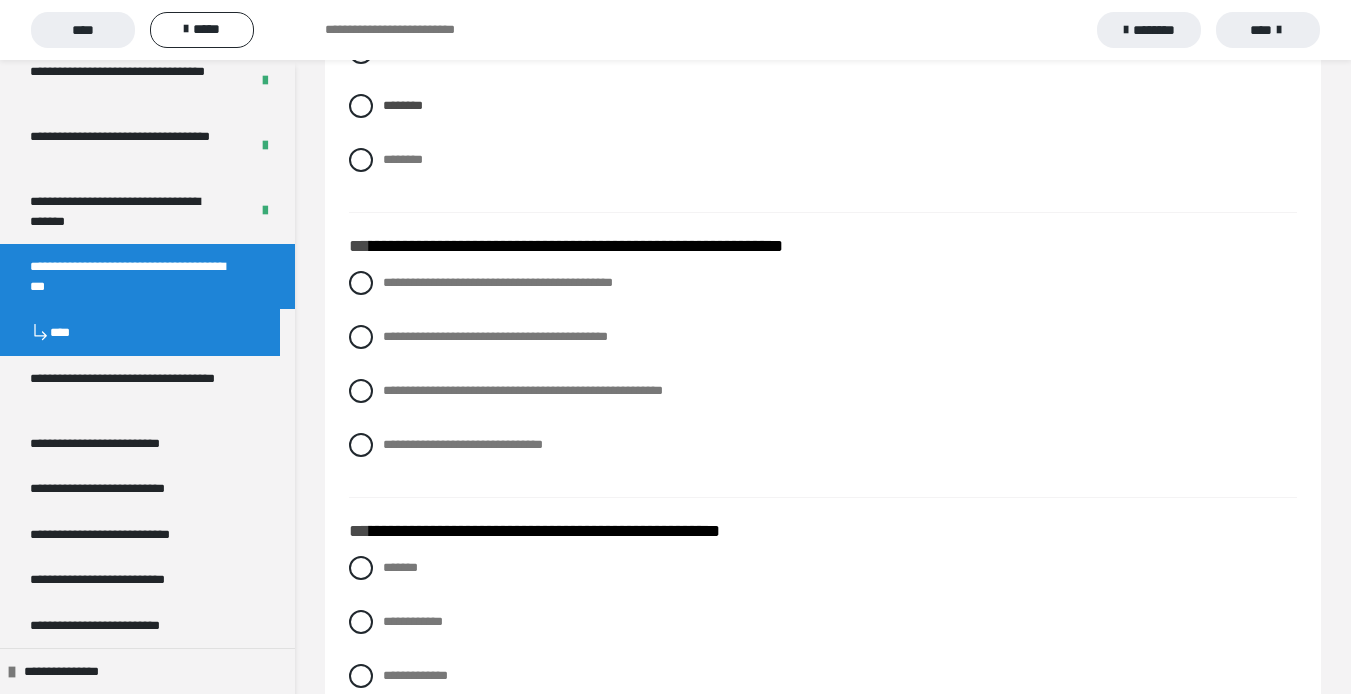 scroll, scrollTop: 2000, scrollLeft: 0, axis: vertical 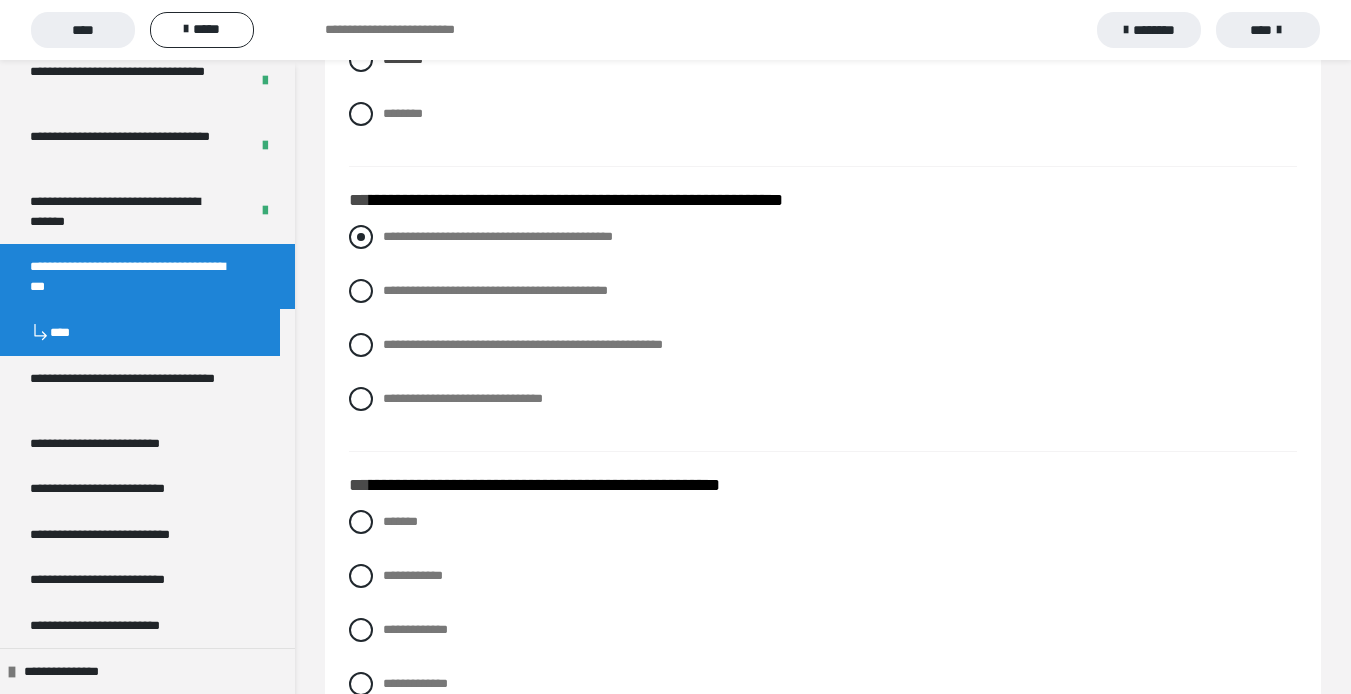click at bounding box center [361, 237] 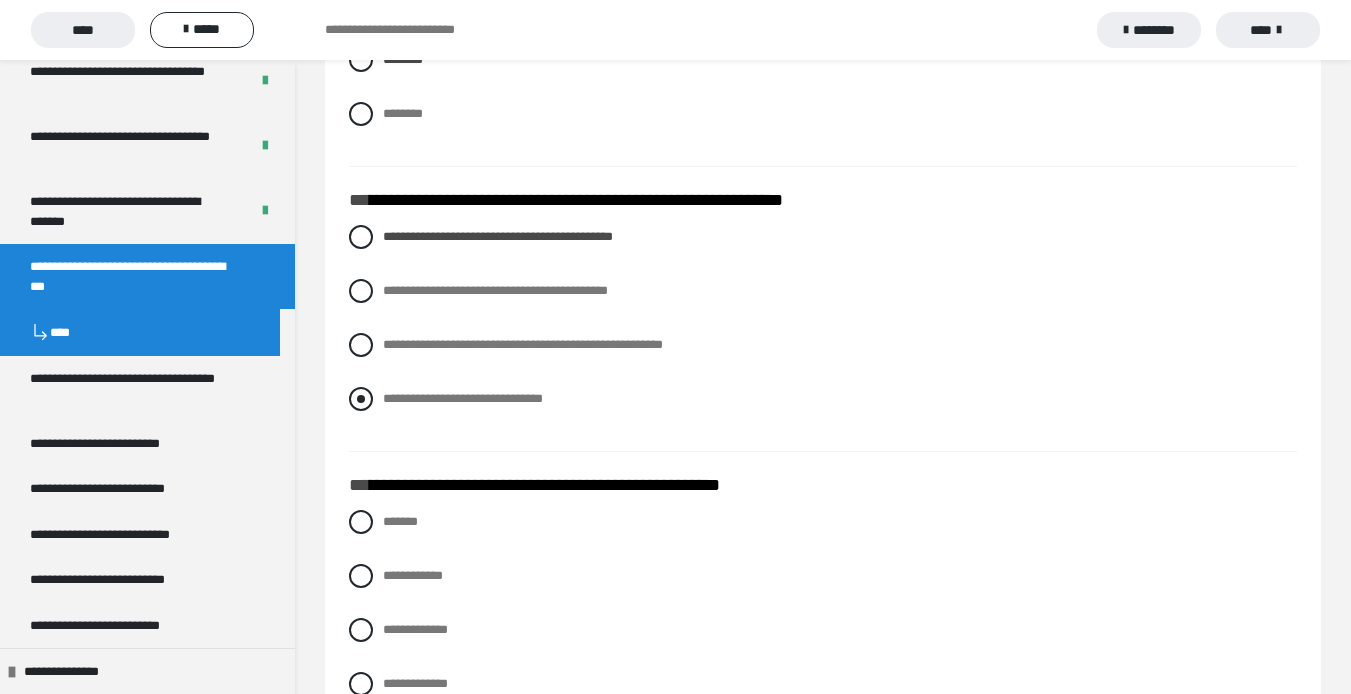 scroll, scrollTop: 2100, scrollLeft: 0, axis: vertical 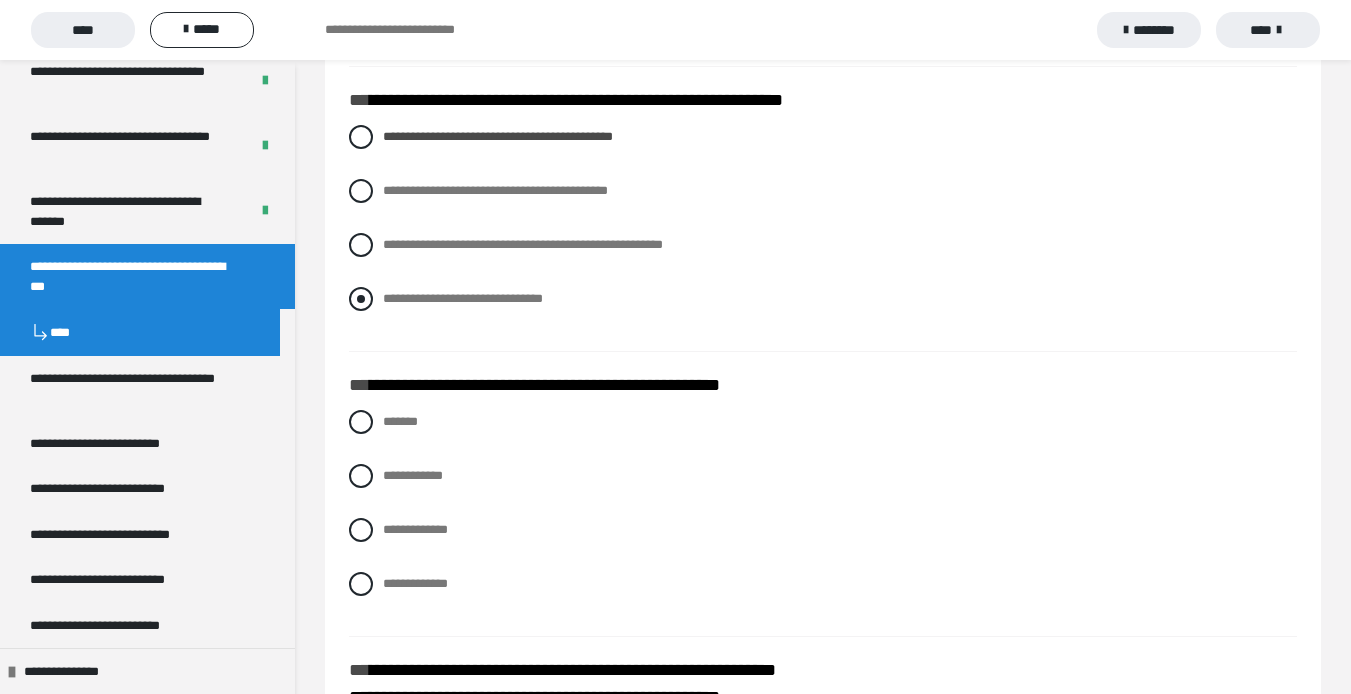 click at bounding box center (361, 299) 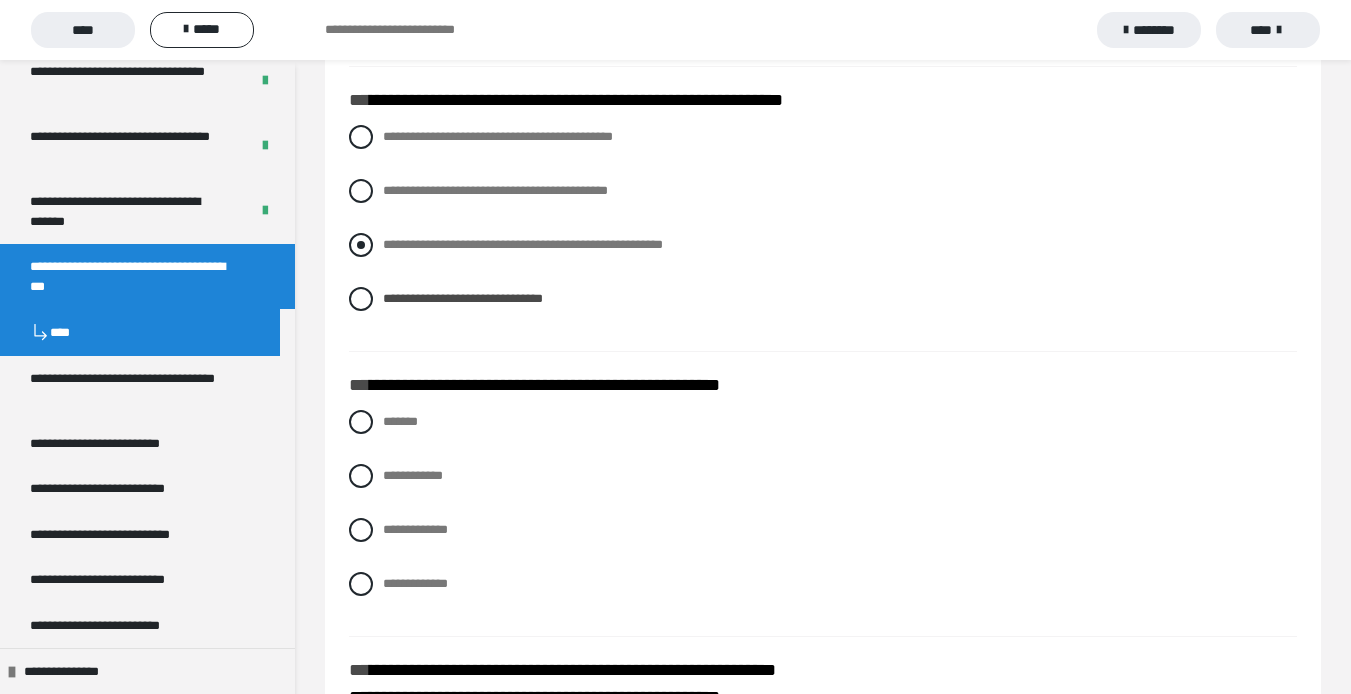 click at bounding box center [361, 245] 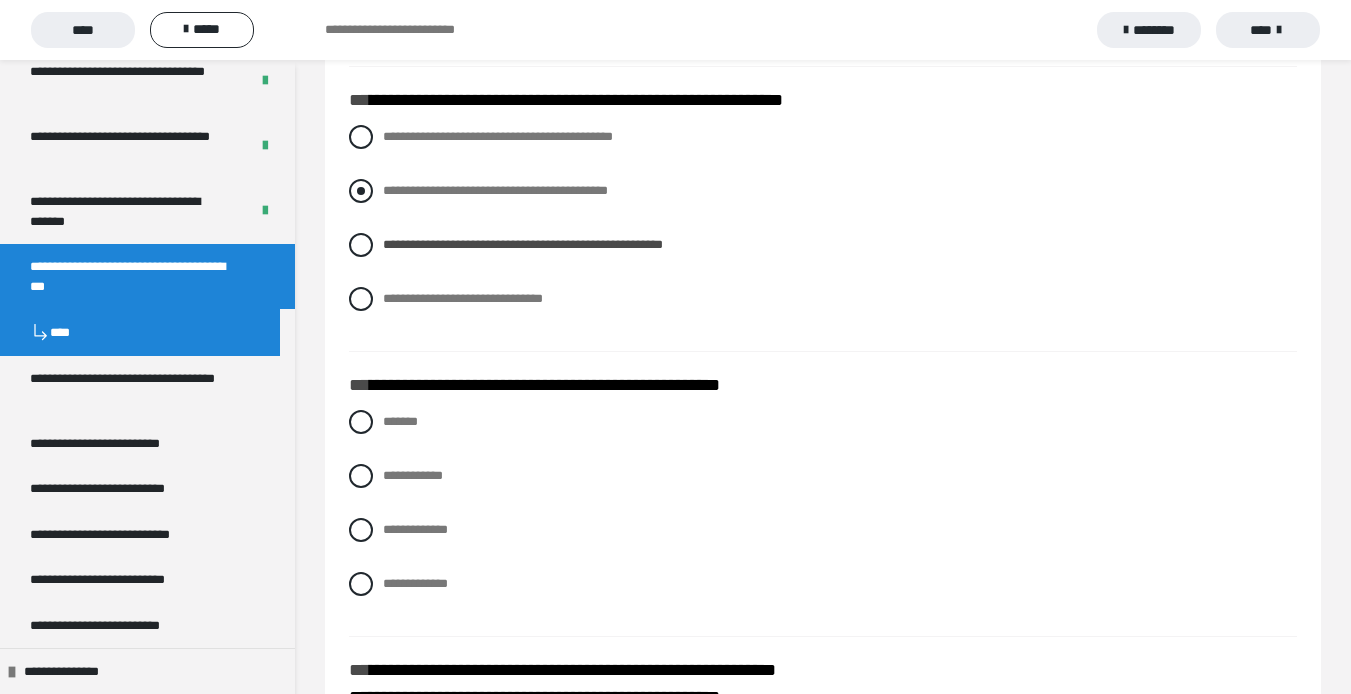 click at bounding box center [361, 191] 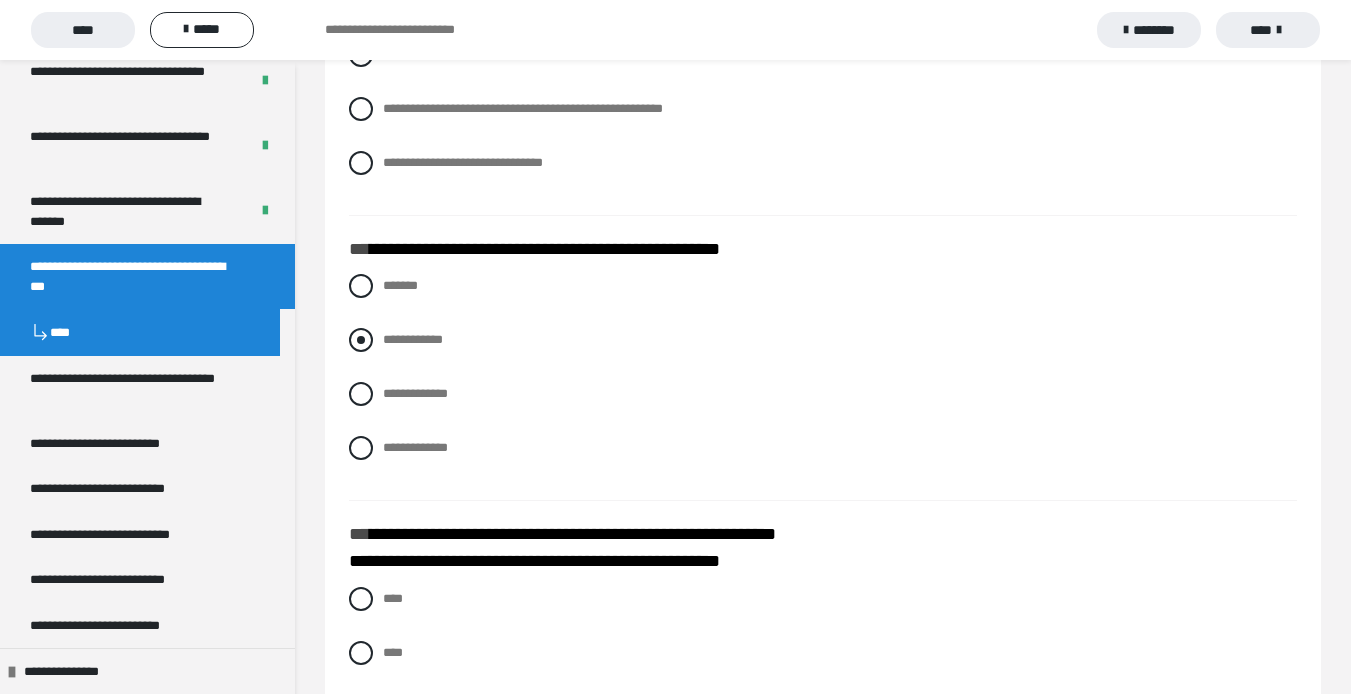 scroll, scrollTop: 2300, scrollLeft: 0, axis: vertical 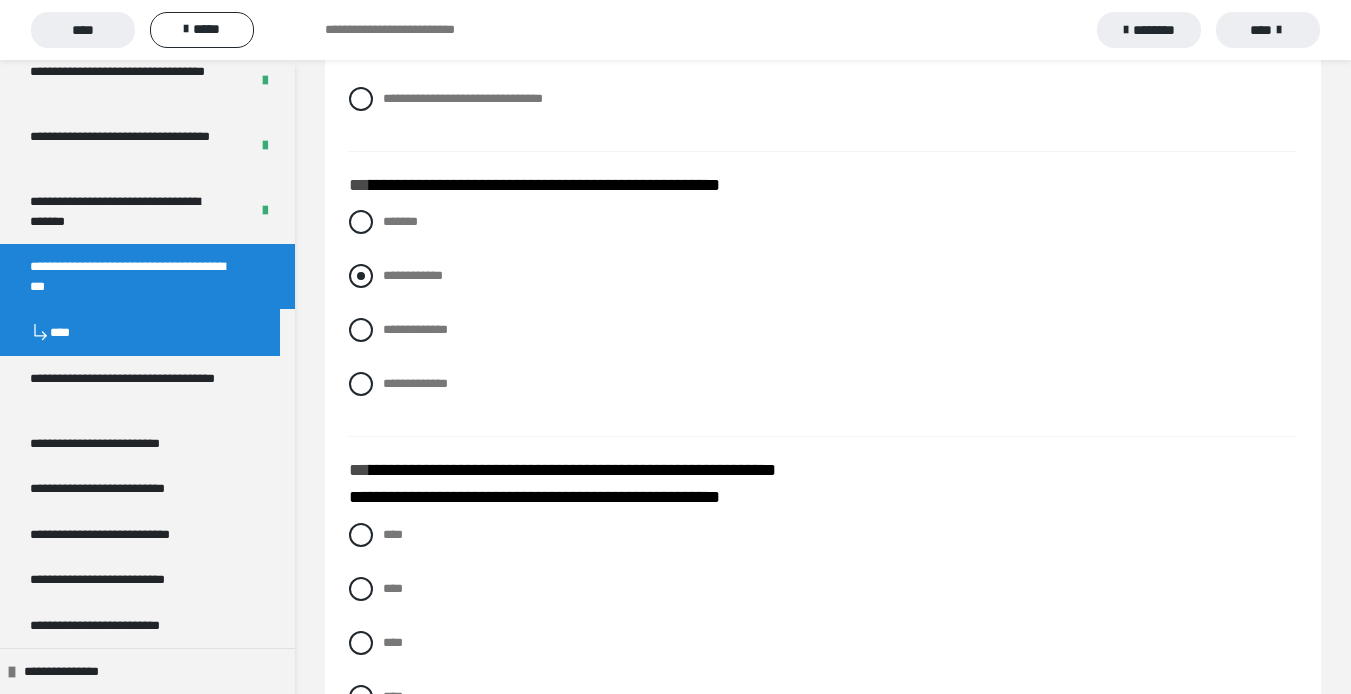 click at bounding box center [361, 276] 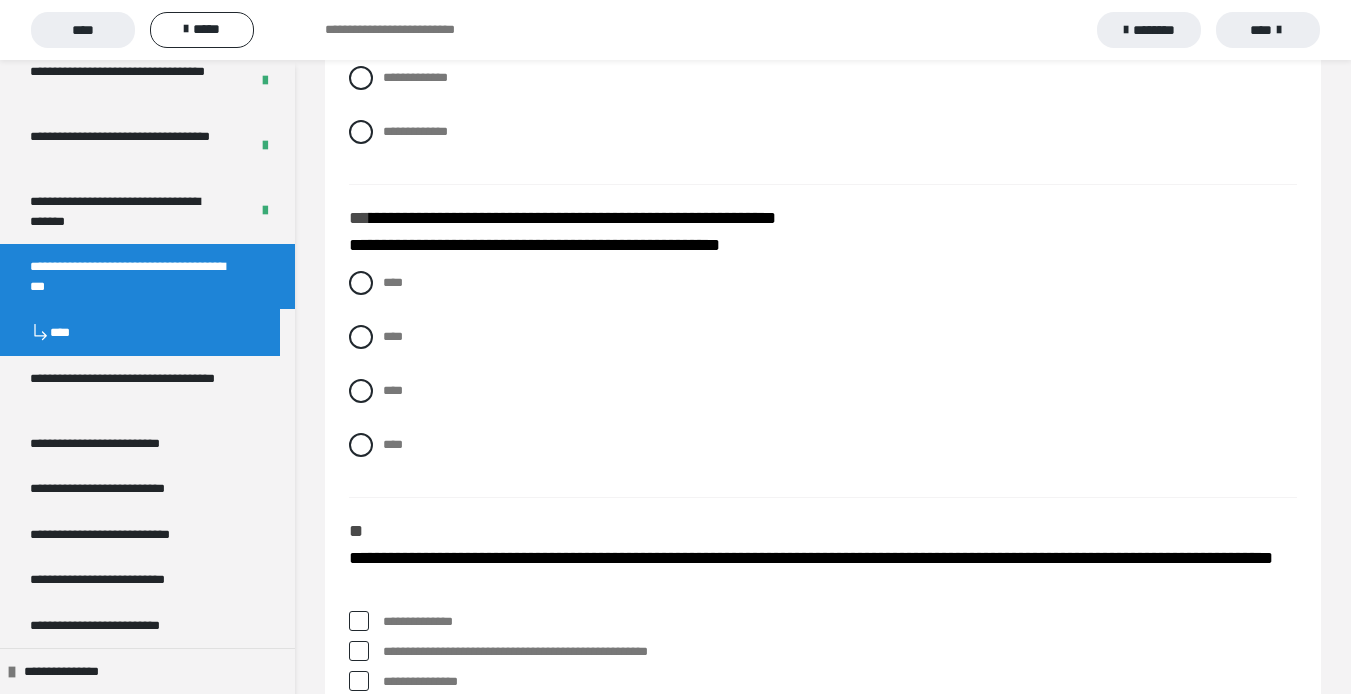 scroll, scrollTop: 2600, scrollLeft: 0, axis: vertical 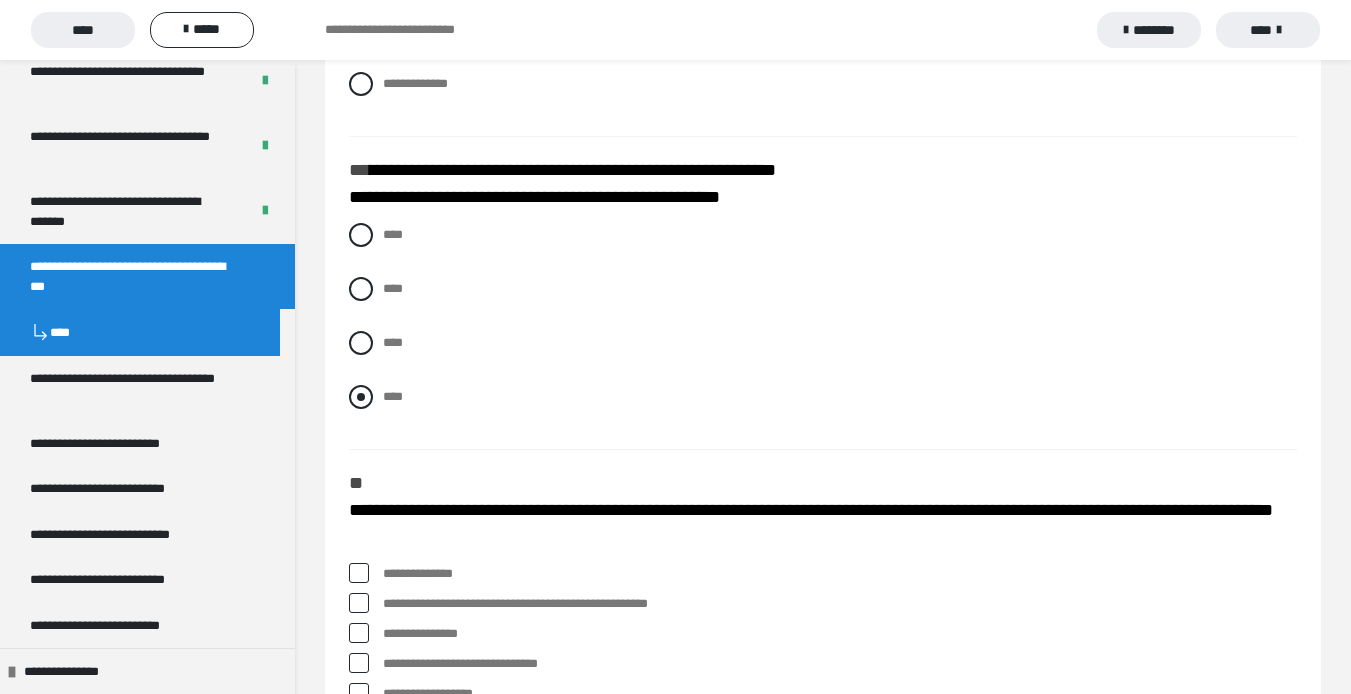 click at bounding box center (361, 397) 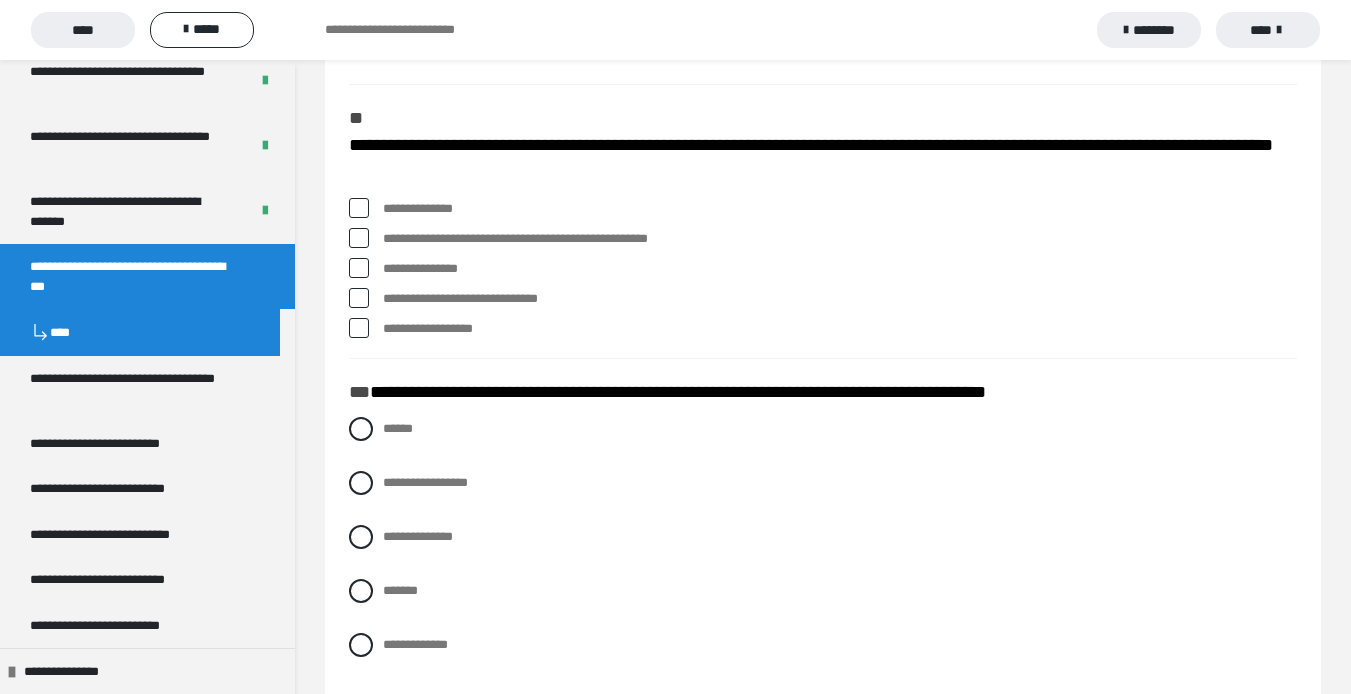 scroll, scrollTop: 3000, scrollLeft: 0, axis: vertical 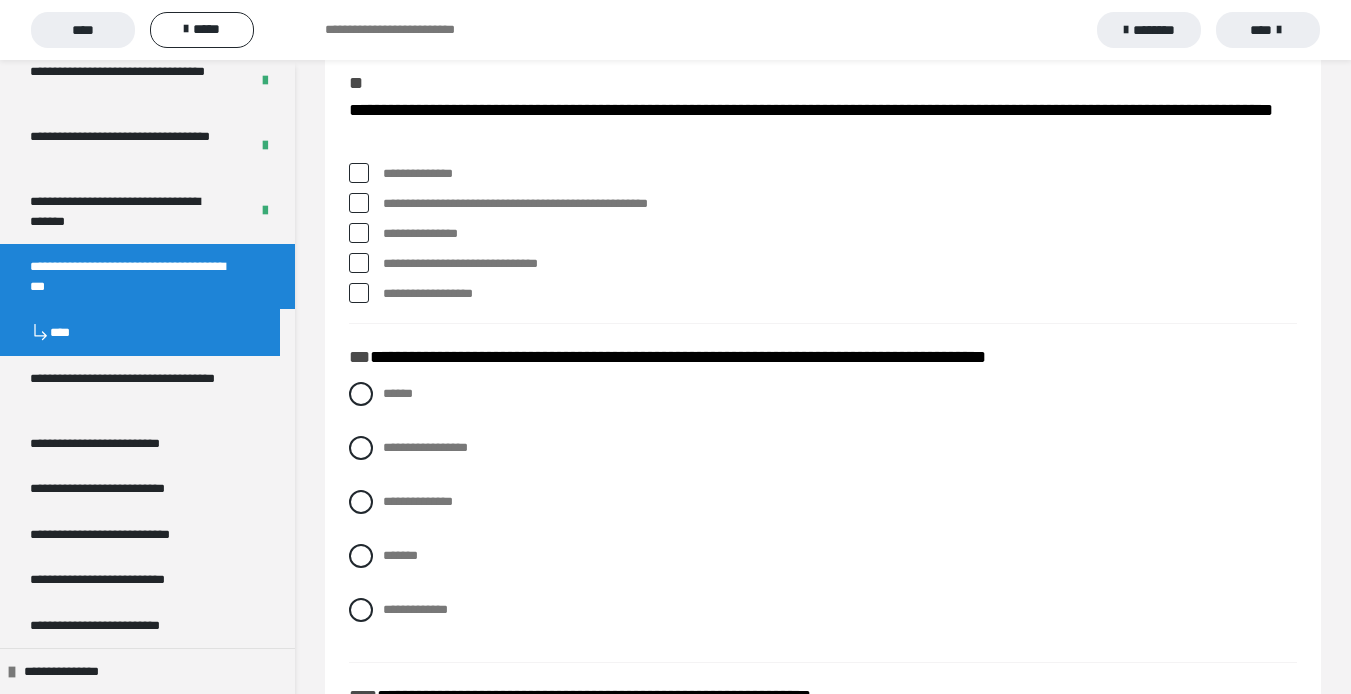 click at bounding box center (359, 263) 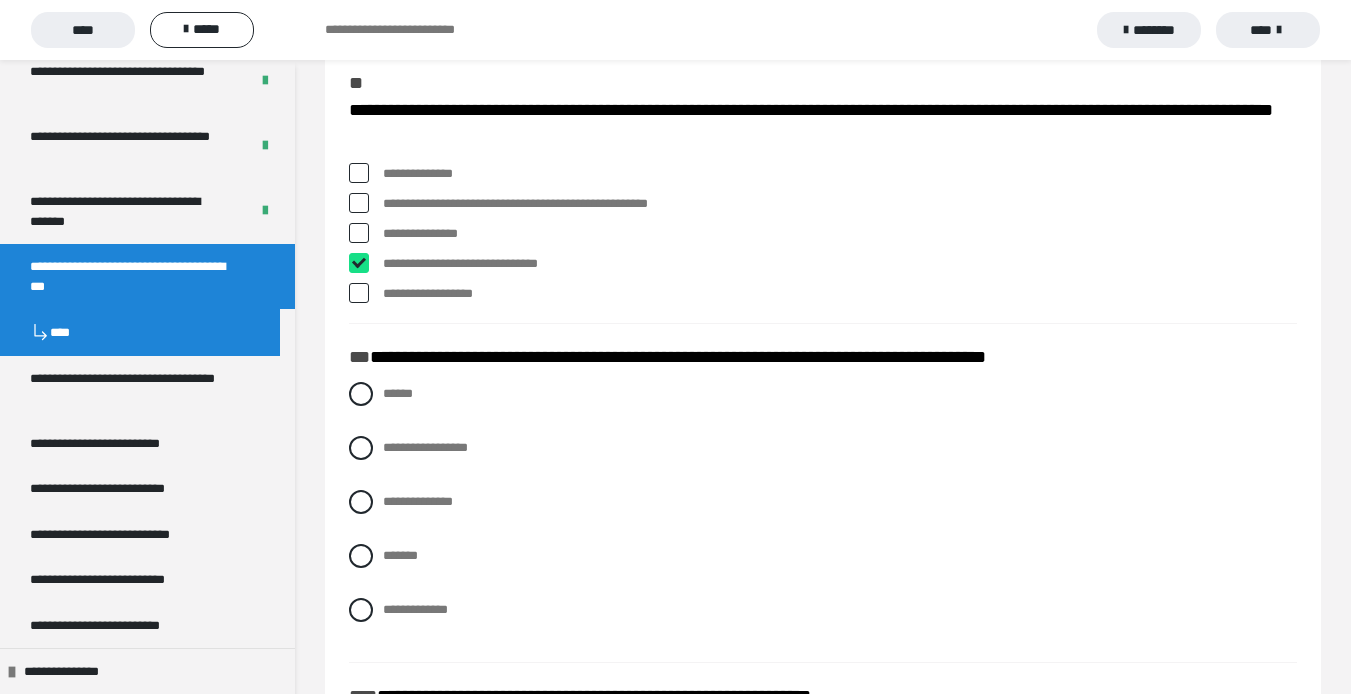 checkbox on "****" 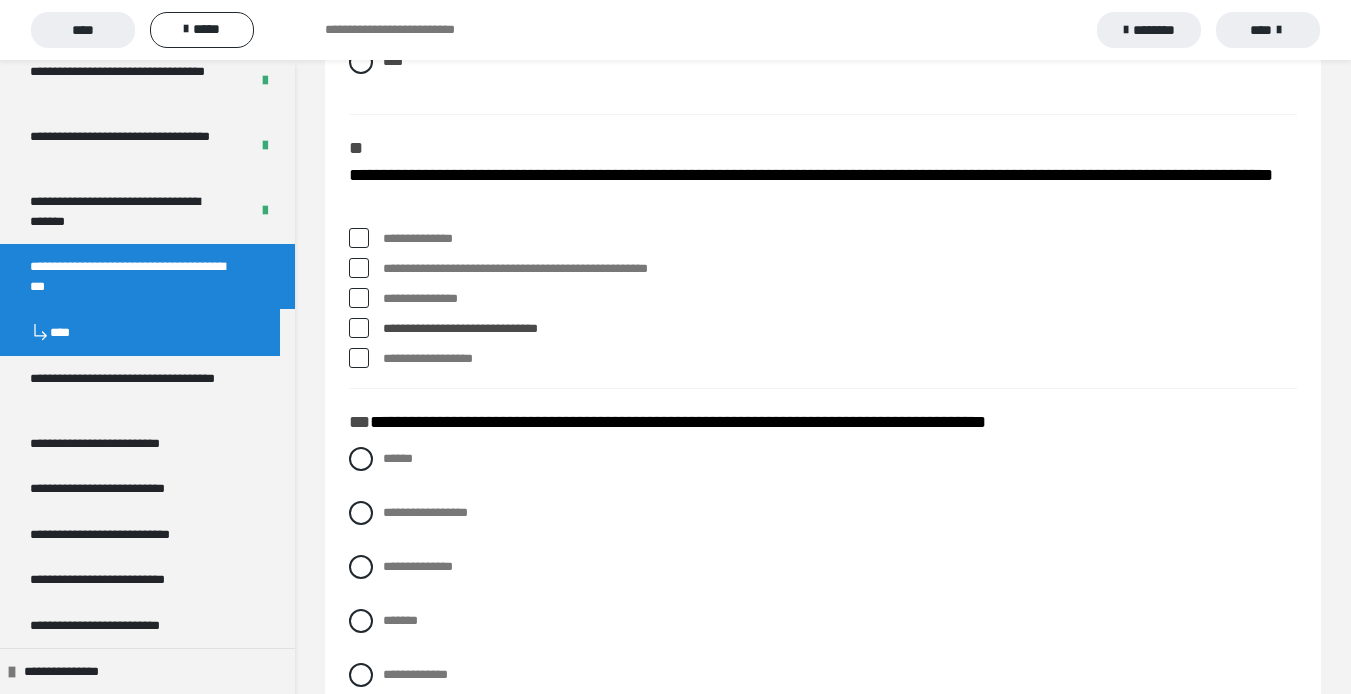 scroll, scrollTop: 2900, scrollLeft: 0, axis: vertical 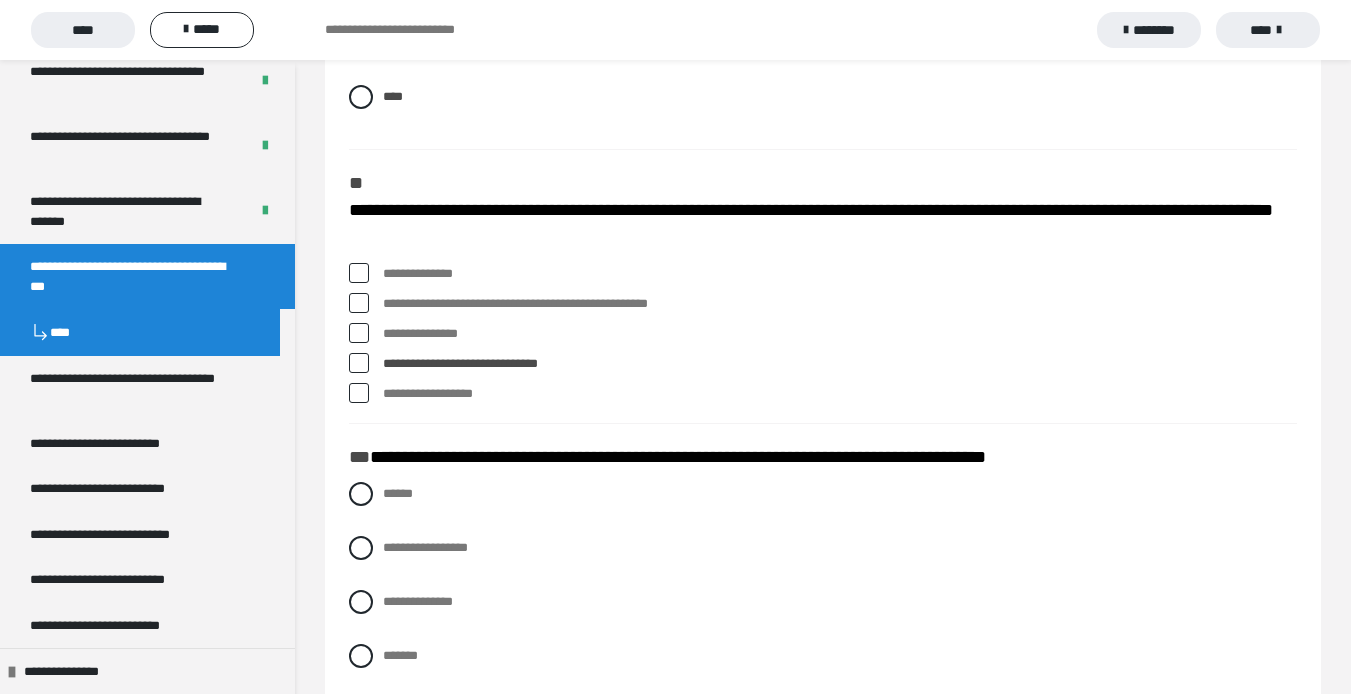 click at bounding box center (359, 303) 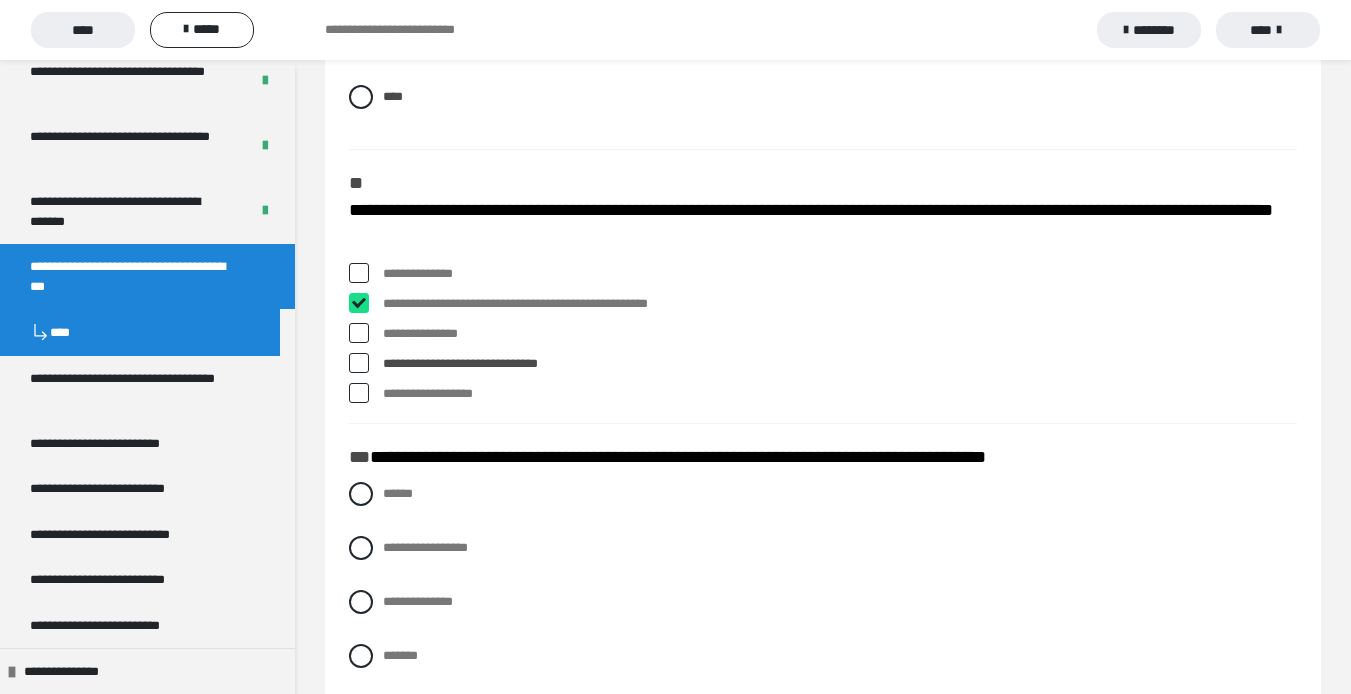 checkbox on "****" 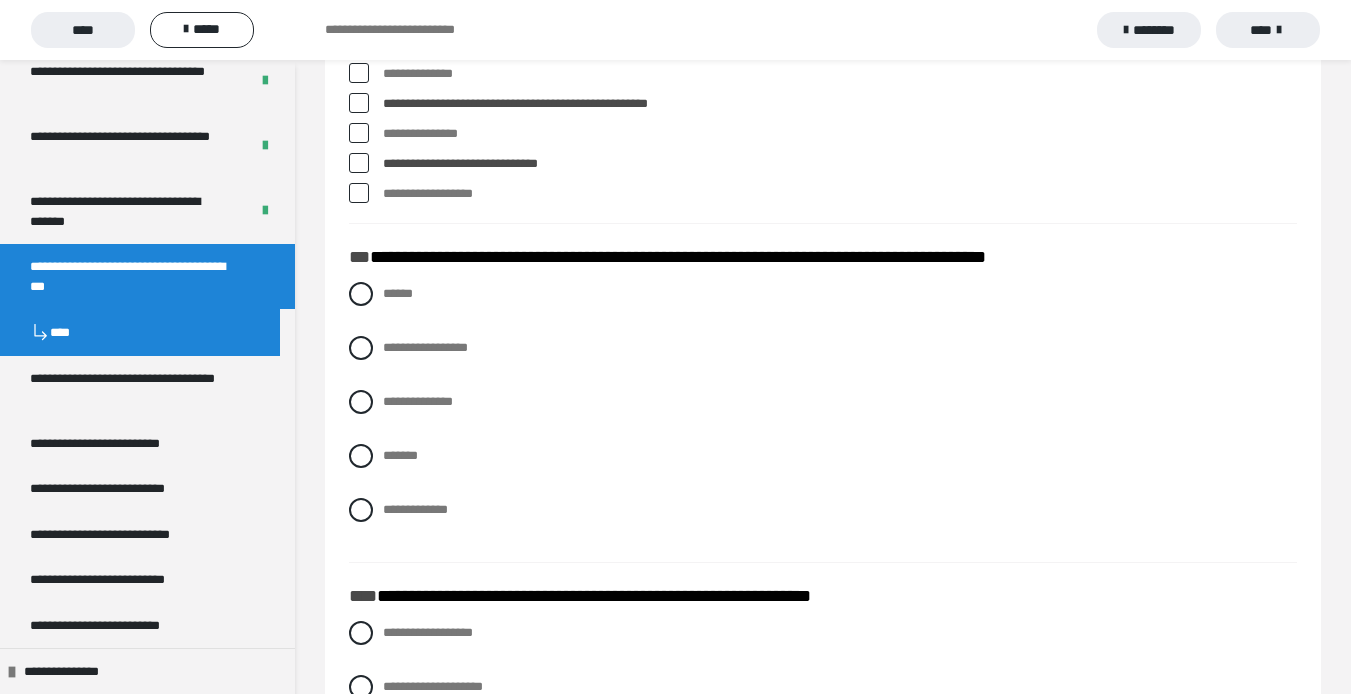scroll, scrollTop: 3200, scrollLeft: 0, axis: vertical 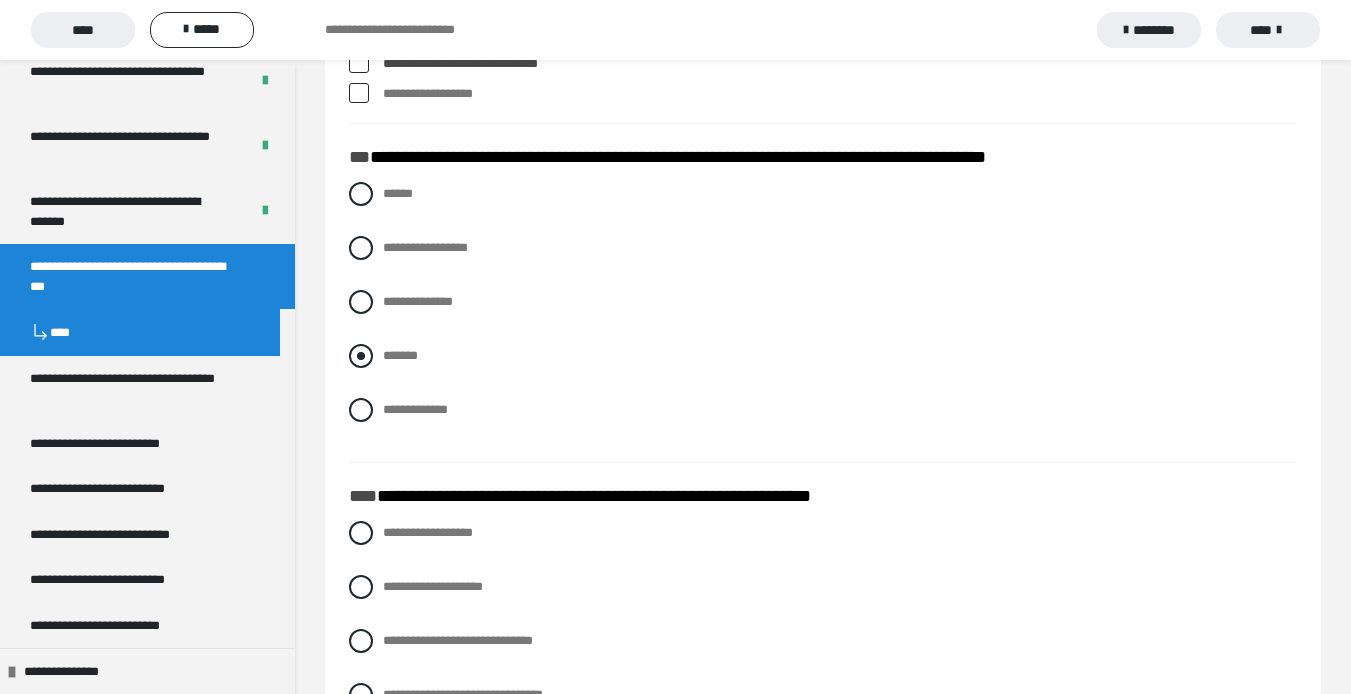 click at bounding box center [361, 356] 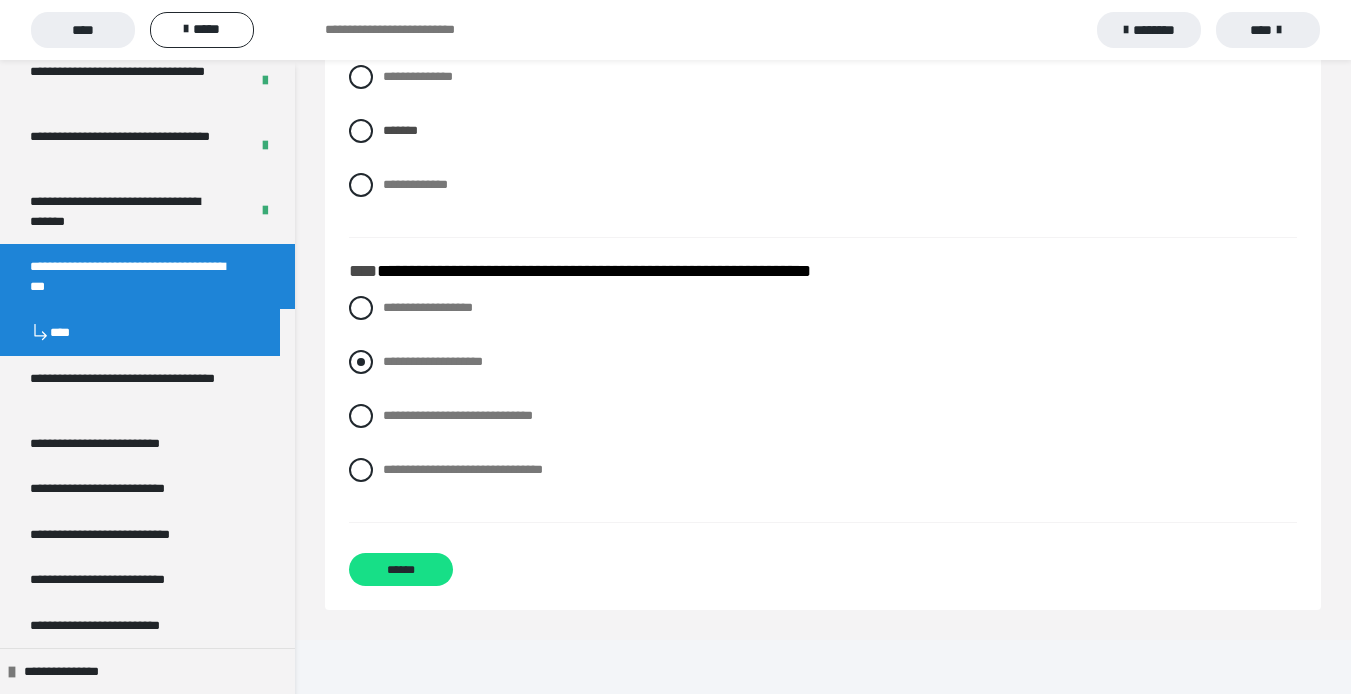 scroll, scrollTop: 3426, scrollLeft: 0, axis: vertical 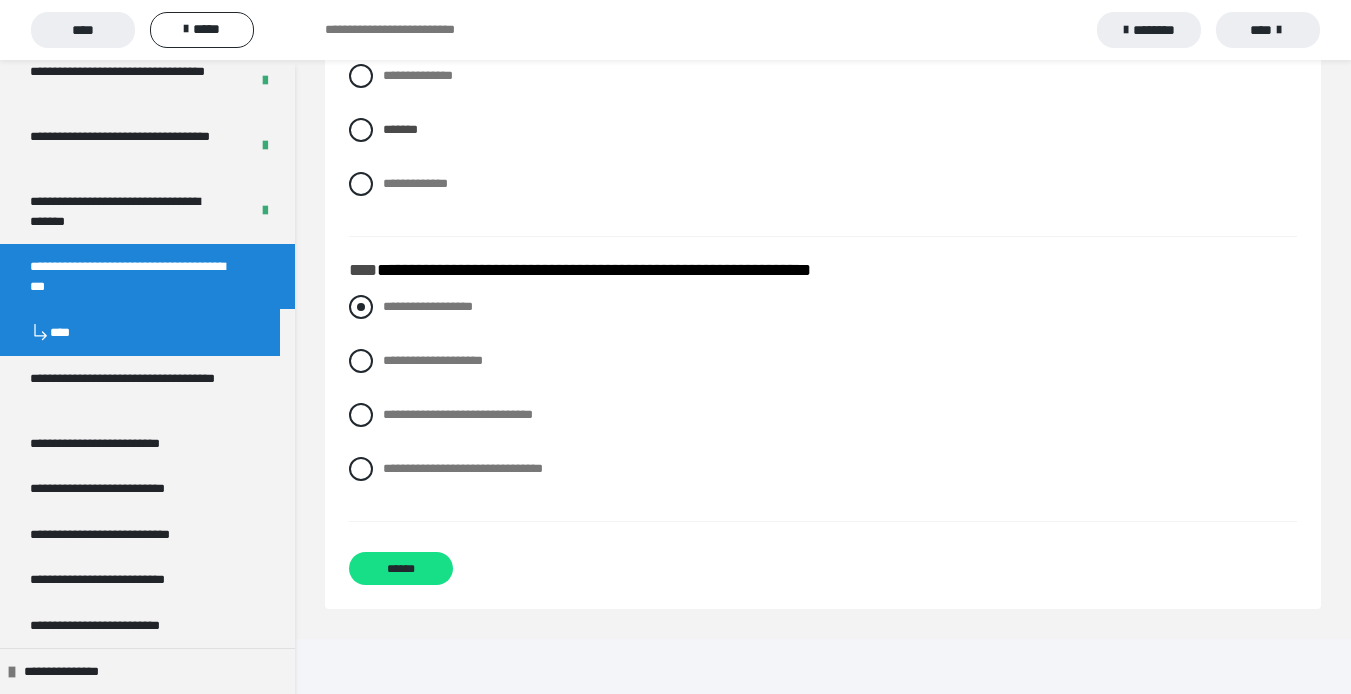 click at bounding box center [361, 307] 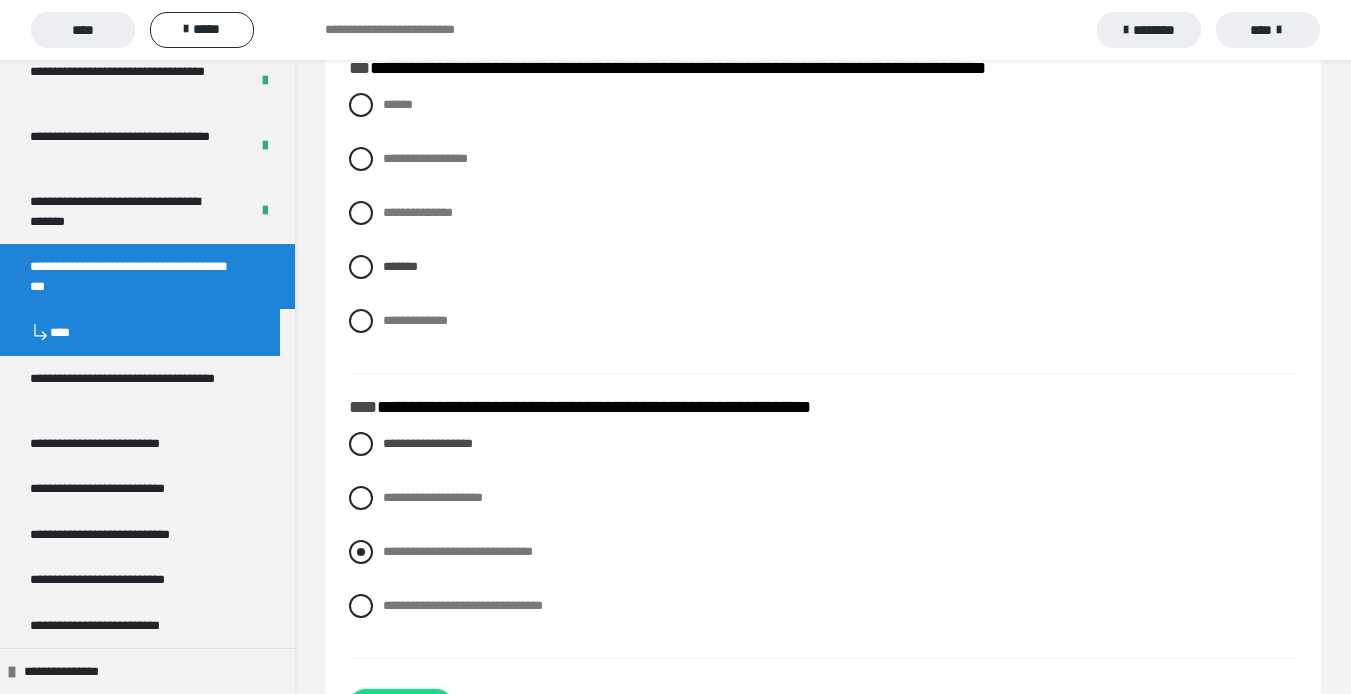 scroll, scrollTop: 3426, scrollLeft: 0, axis: vertical 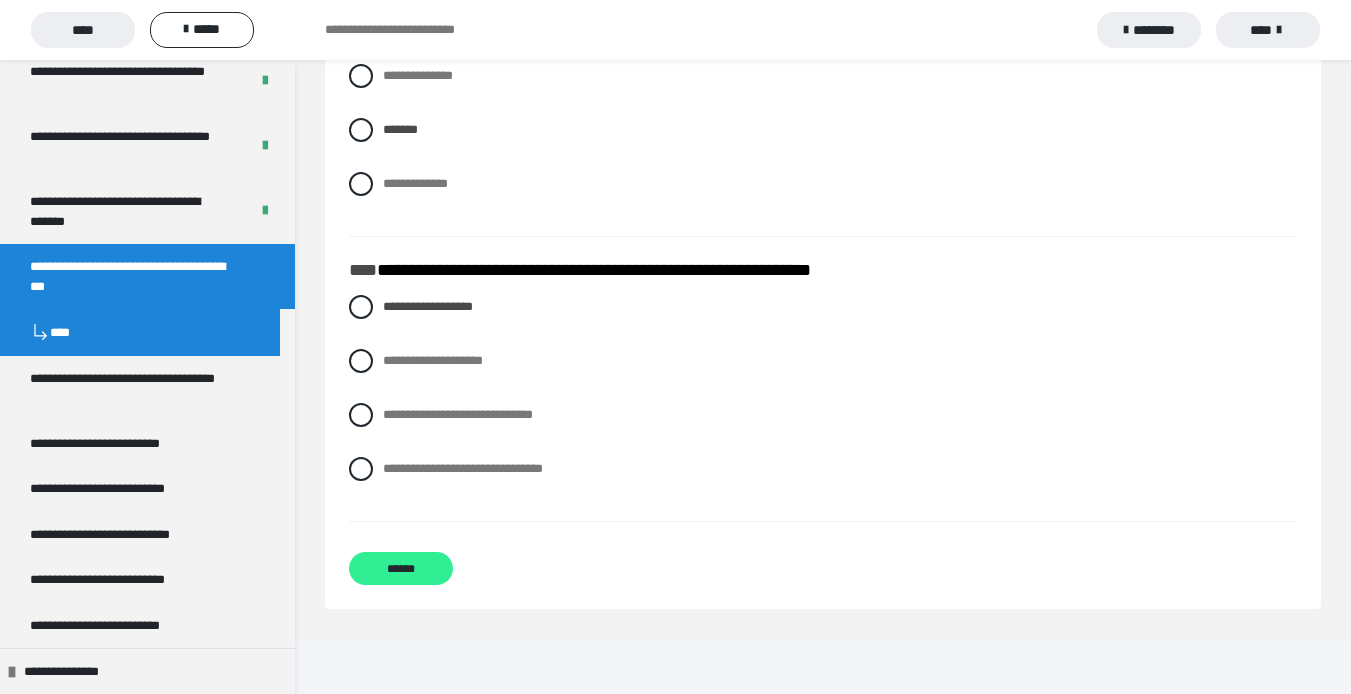 click on "******" at bounding box center (401, 568) 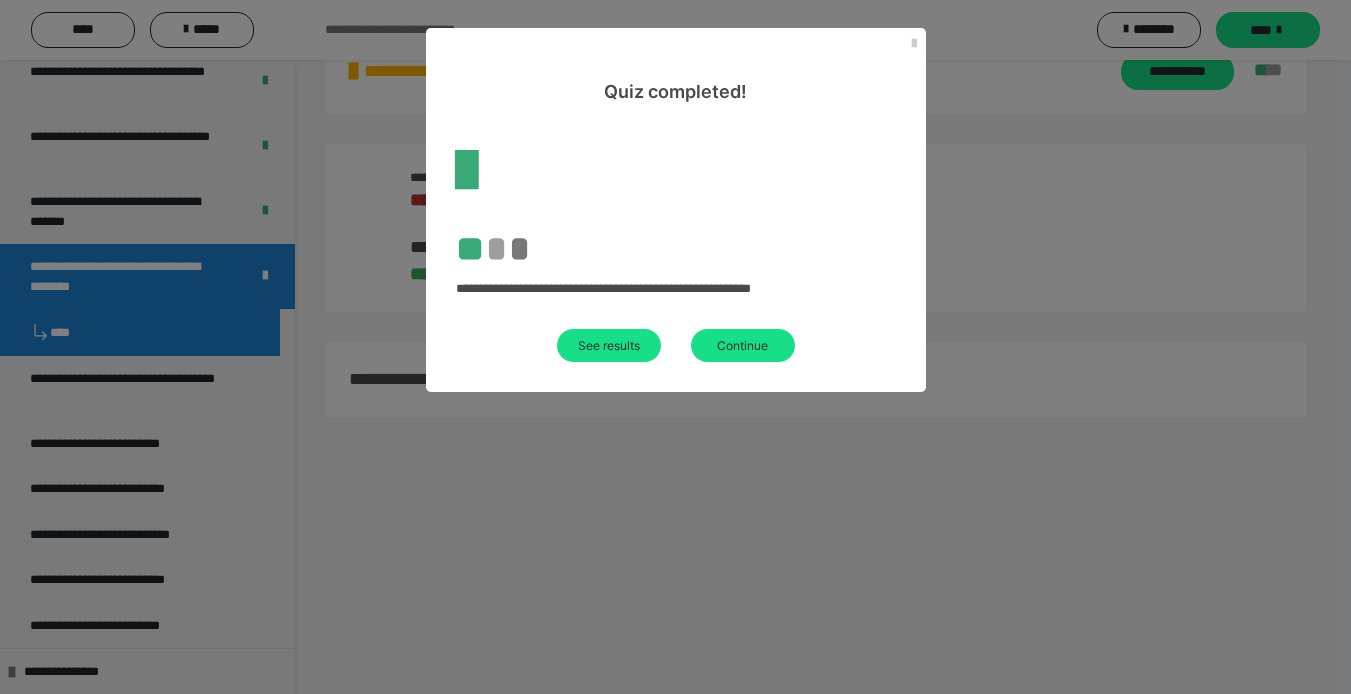 scroll, scrollTop: 781, scrollLeft: 0, axis: vertical 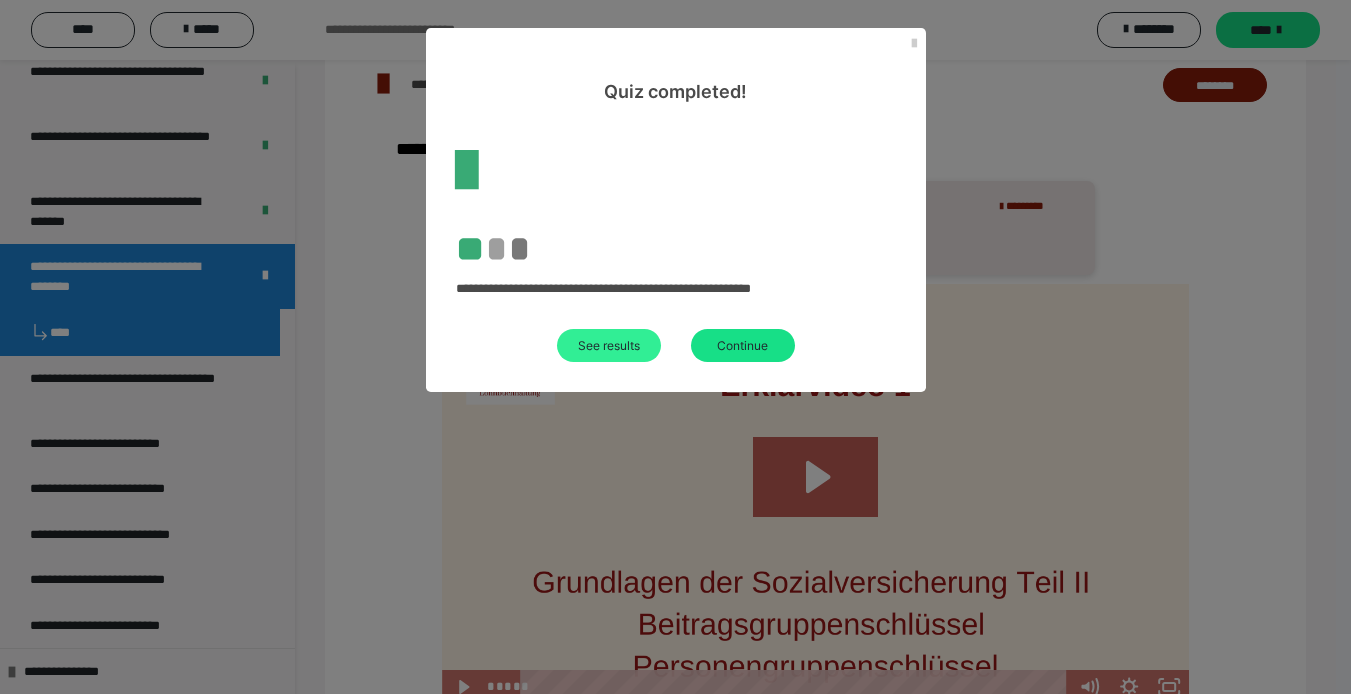click on "See results" at bounding box center (609, 345) 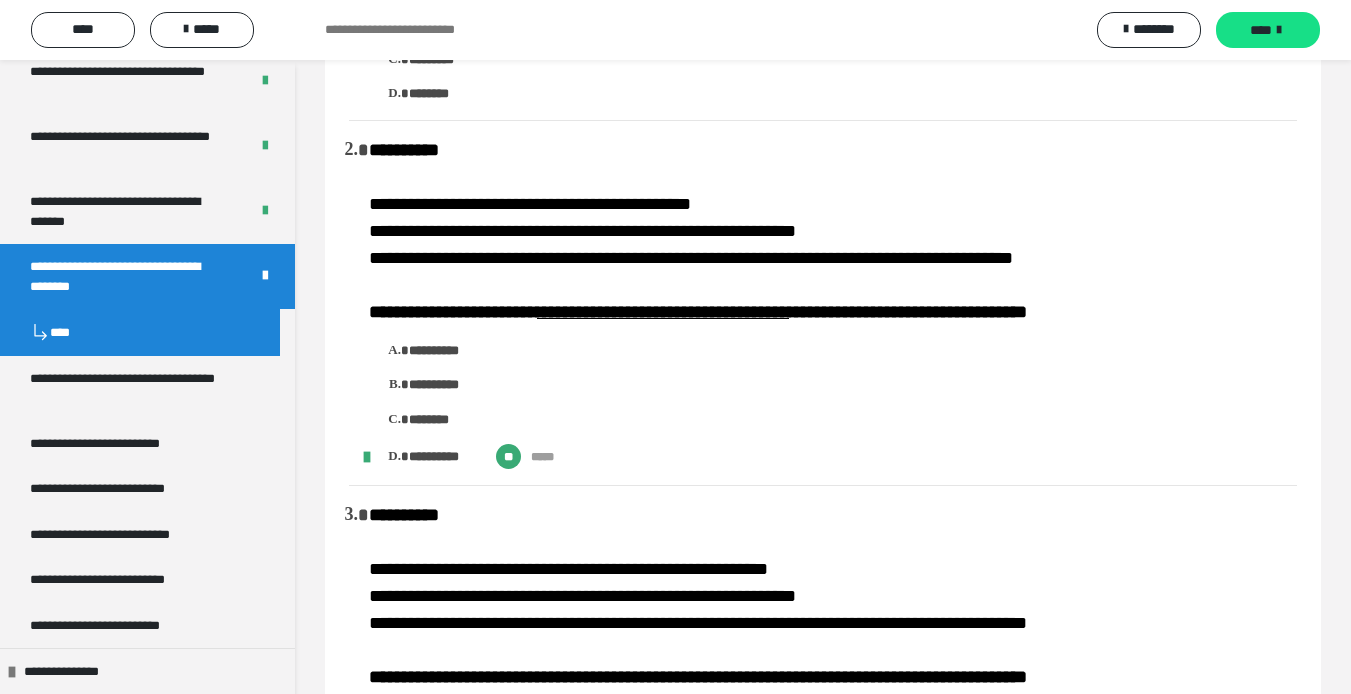 scroll, scrollTop: 0, scrollLeft: 0, axis: both 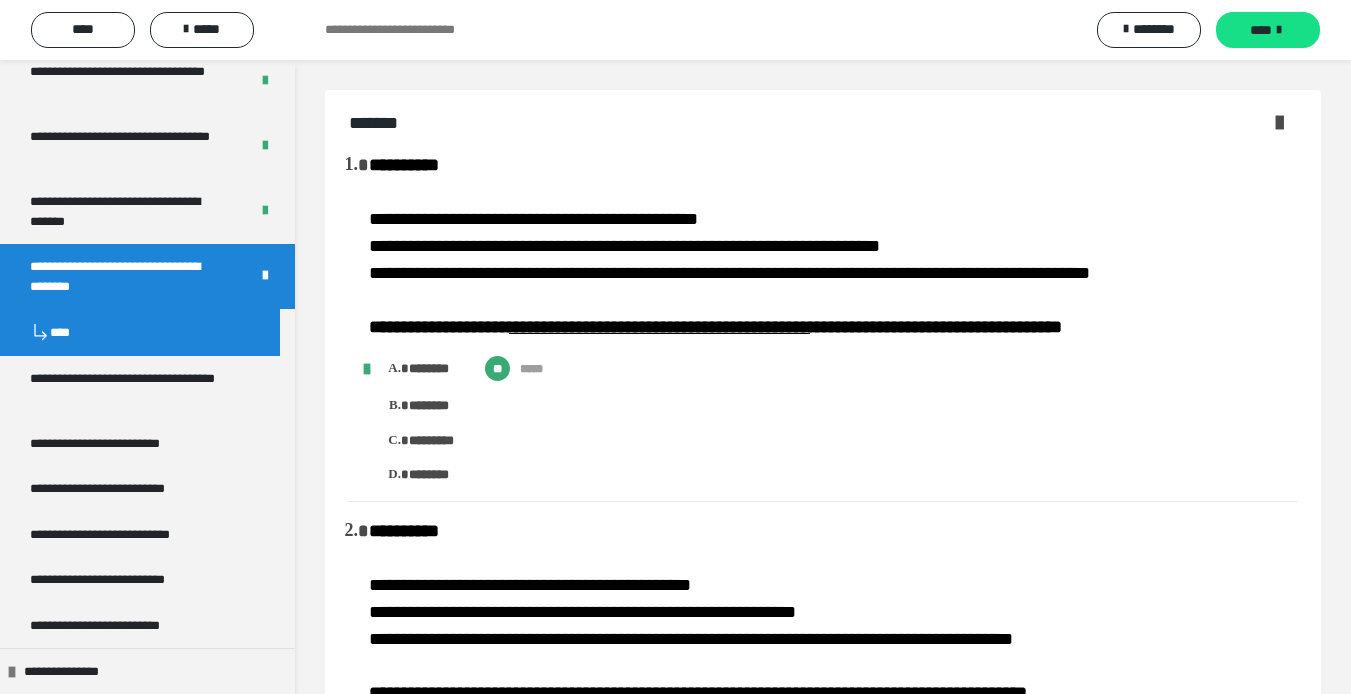 click at bounding box center (1279, 122) 